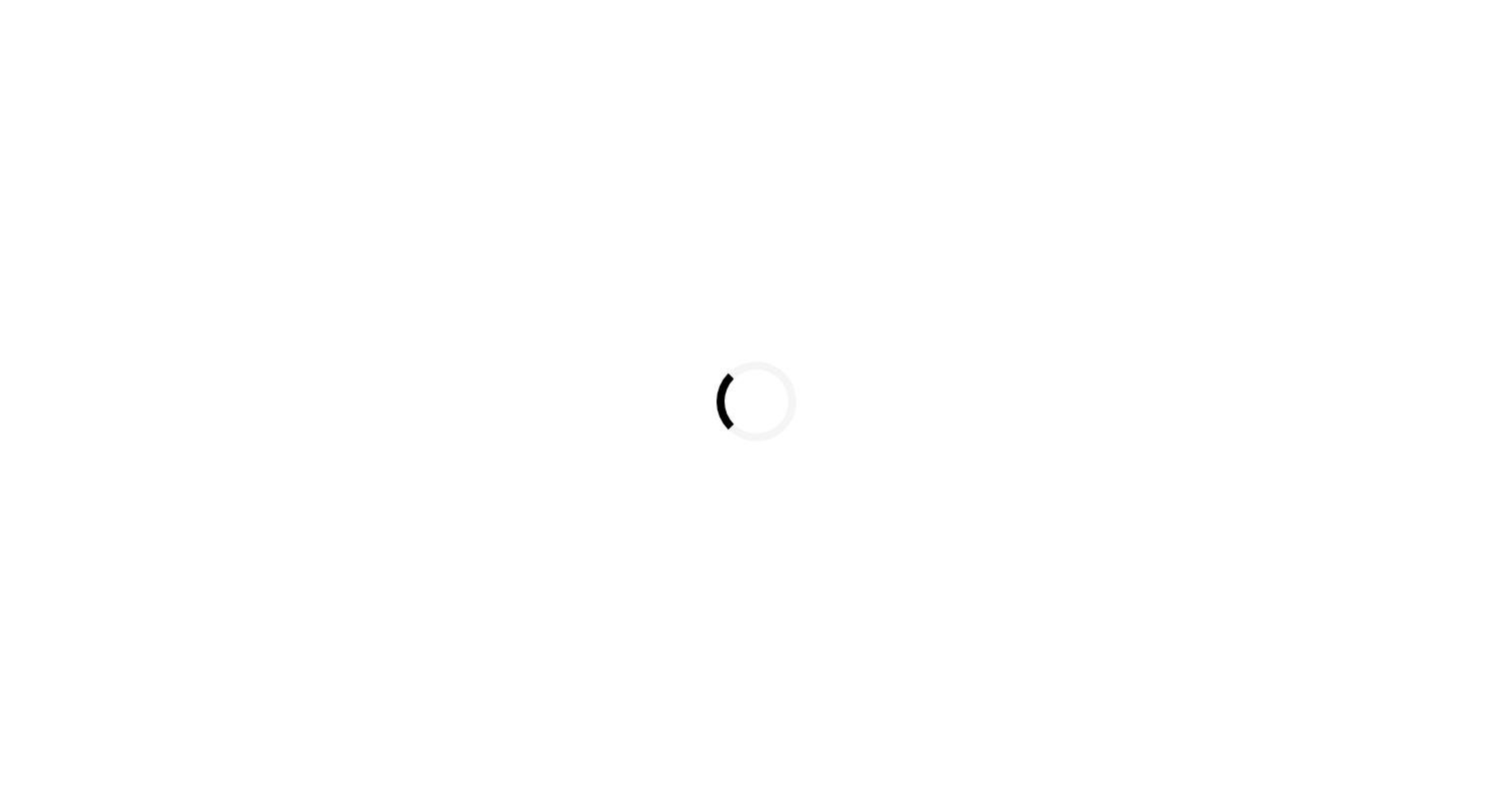scroll, scrollTop: 0, scrollLeft: 0, axis: both 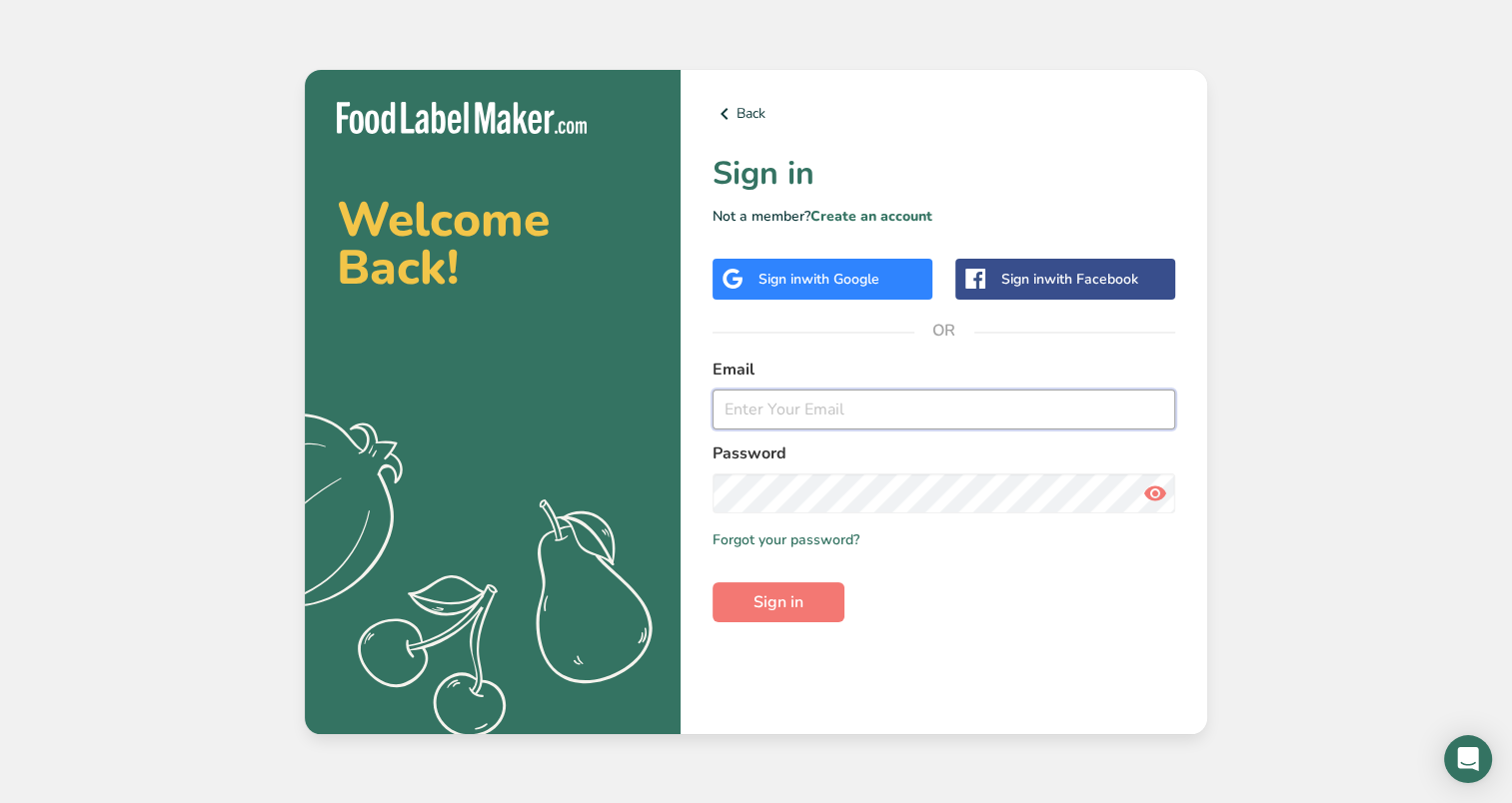 type on "[EMAIL]" 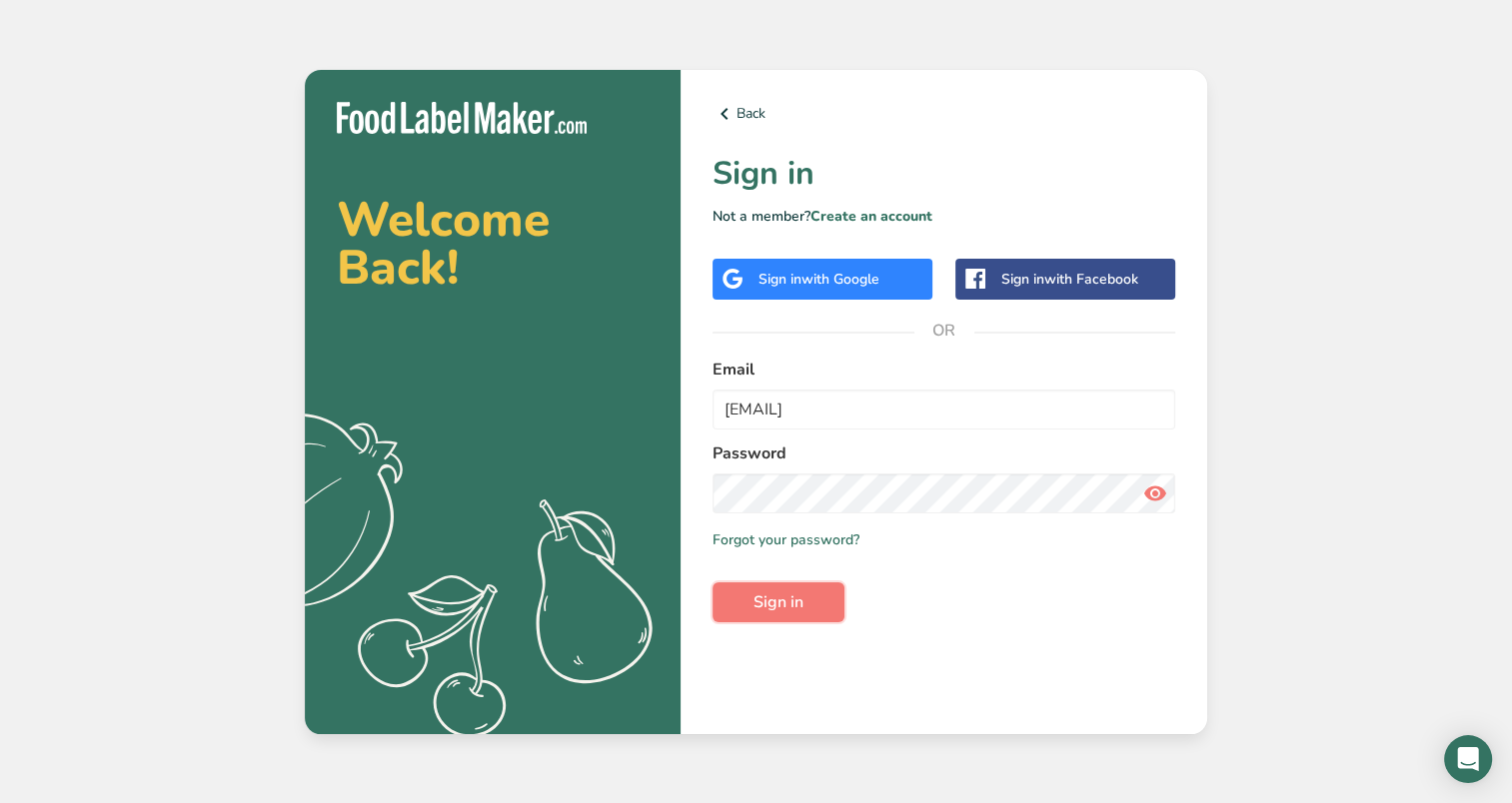 click on "Sign in" at bounding box center (778, 602) 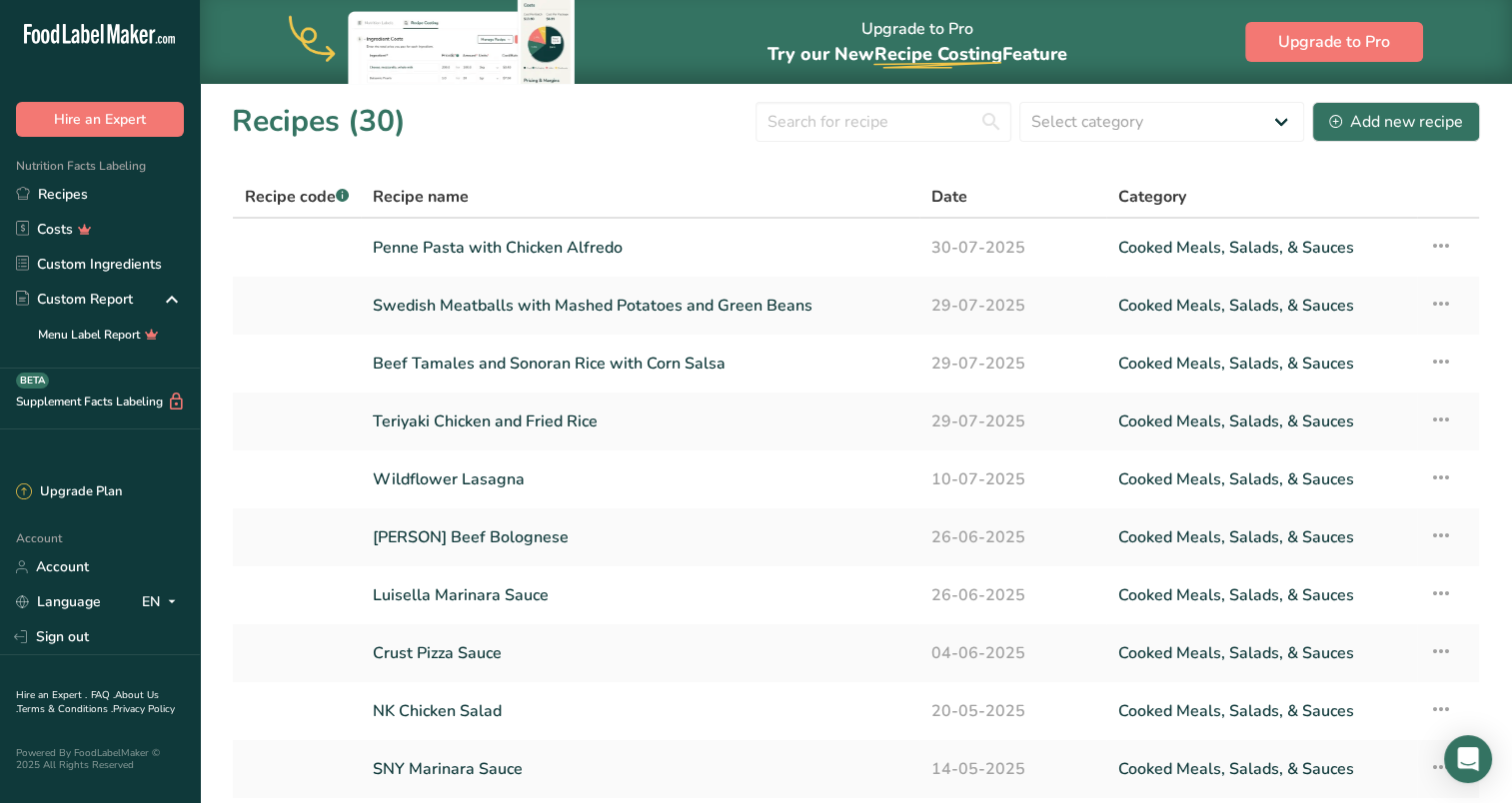 click on "Wildflower Lasagna" at bounding box center [640, 479] 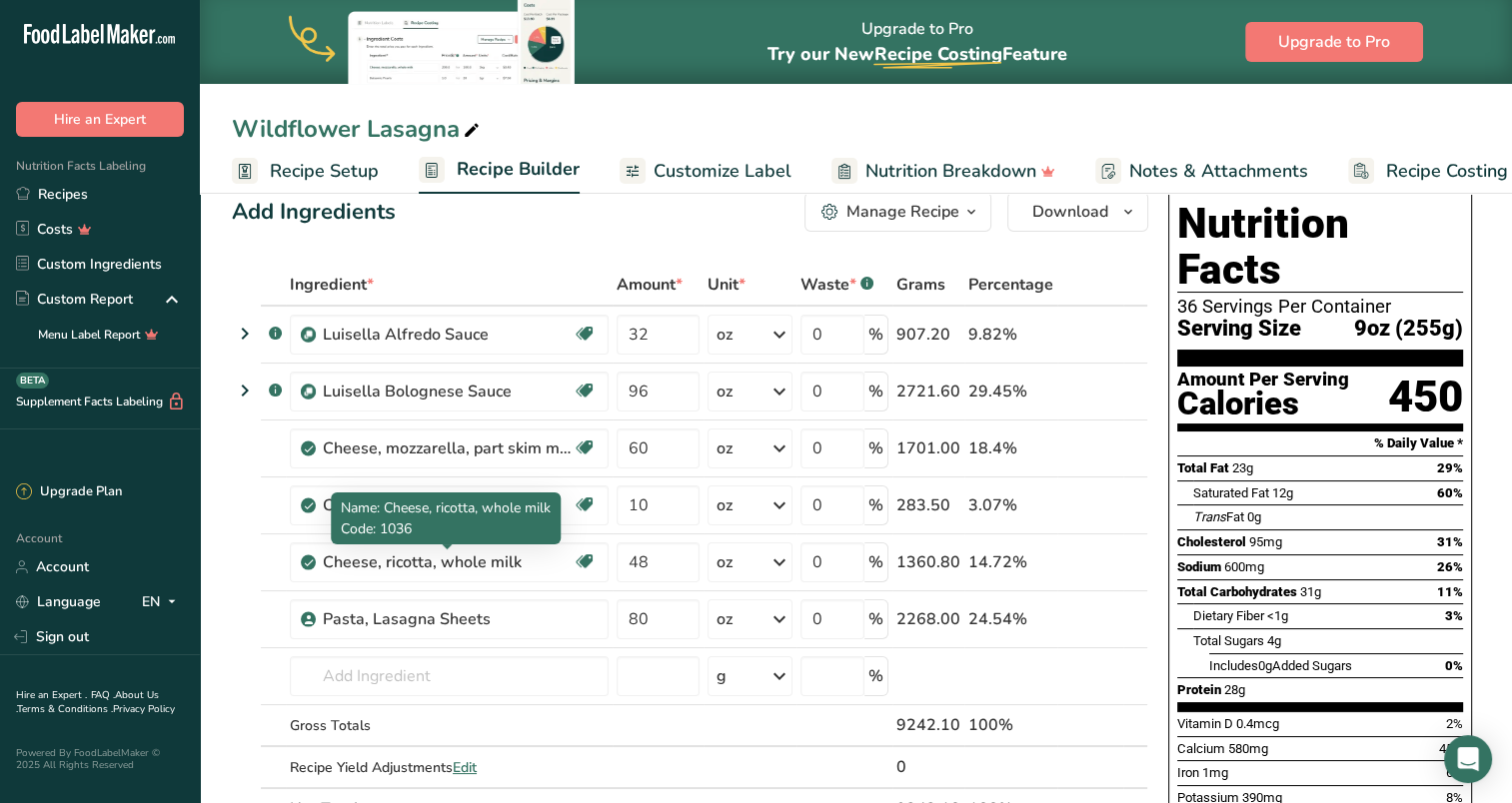 scroll, scrollTop: 0, scrollLeft: 0, axis: both 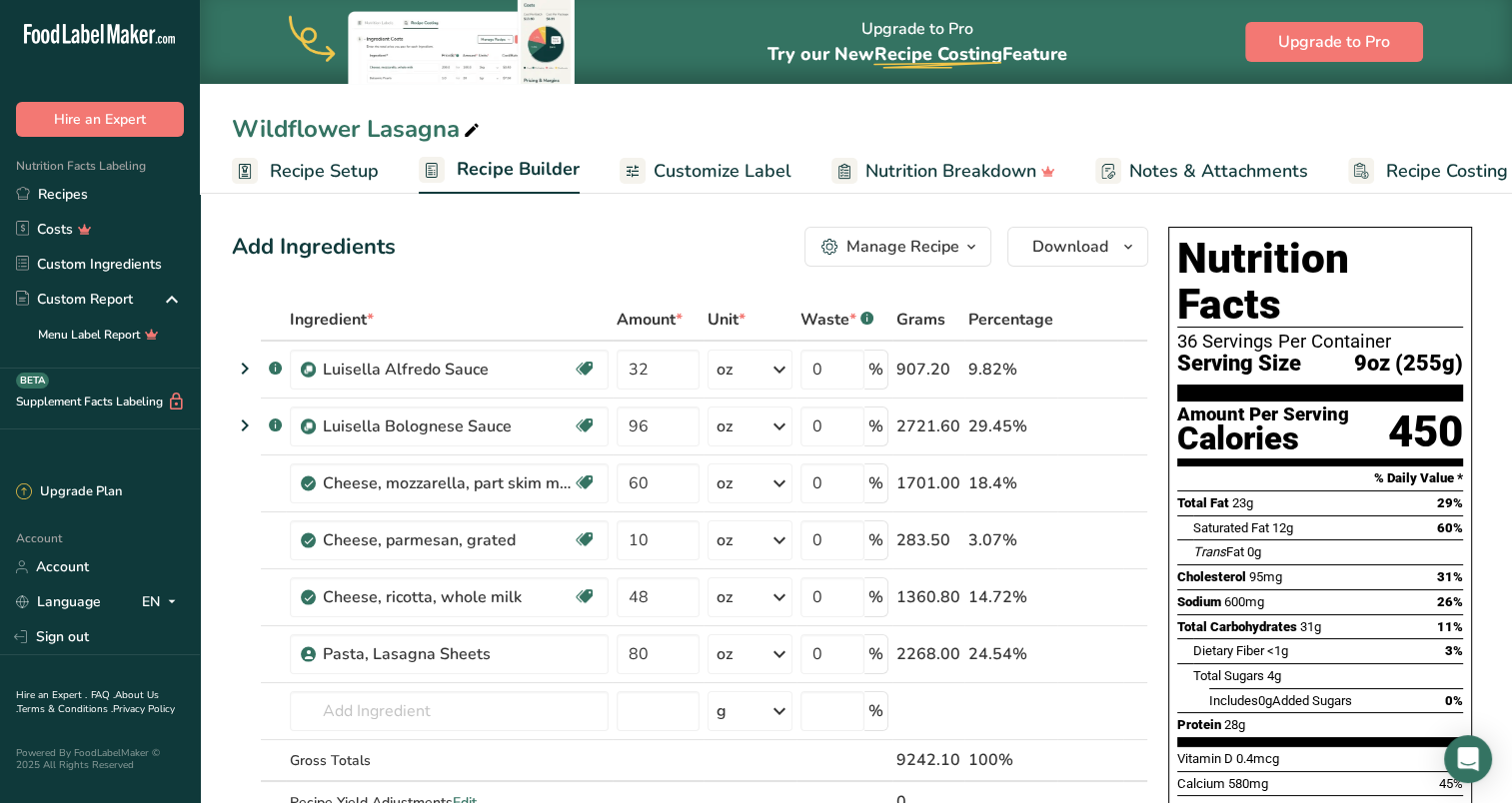 click on "Recipe Setup" at bounding box center (324, 171) 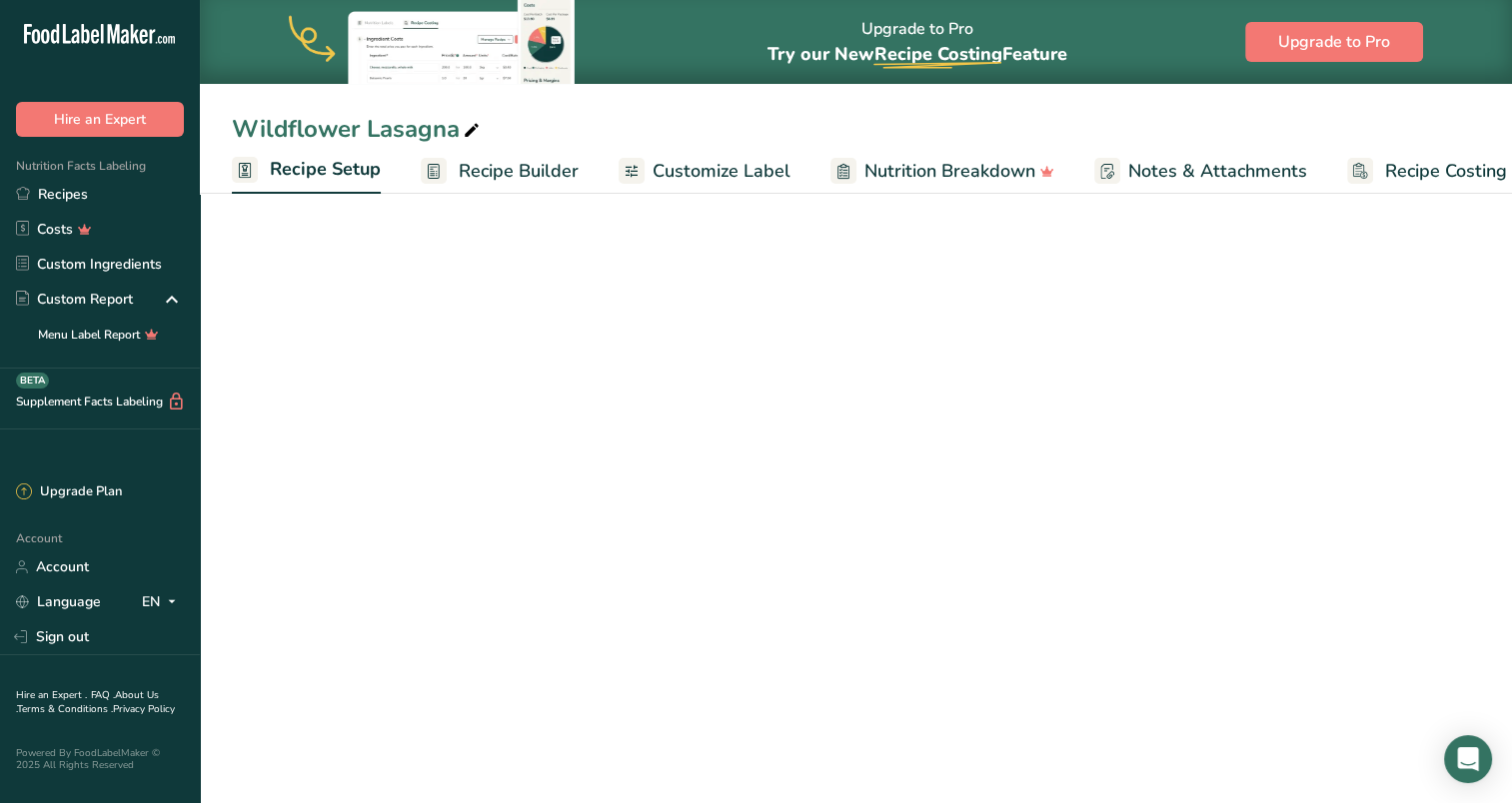 scroll, scrollTop: 0, scrollLeft: 7, axis: horizontal 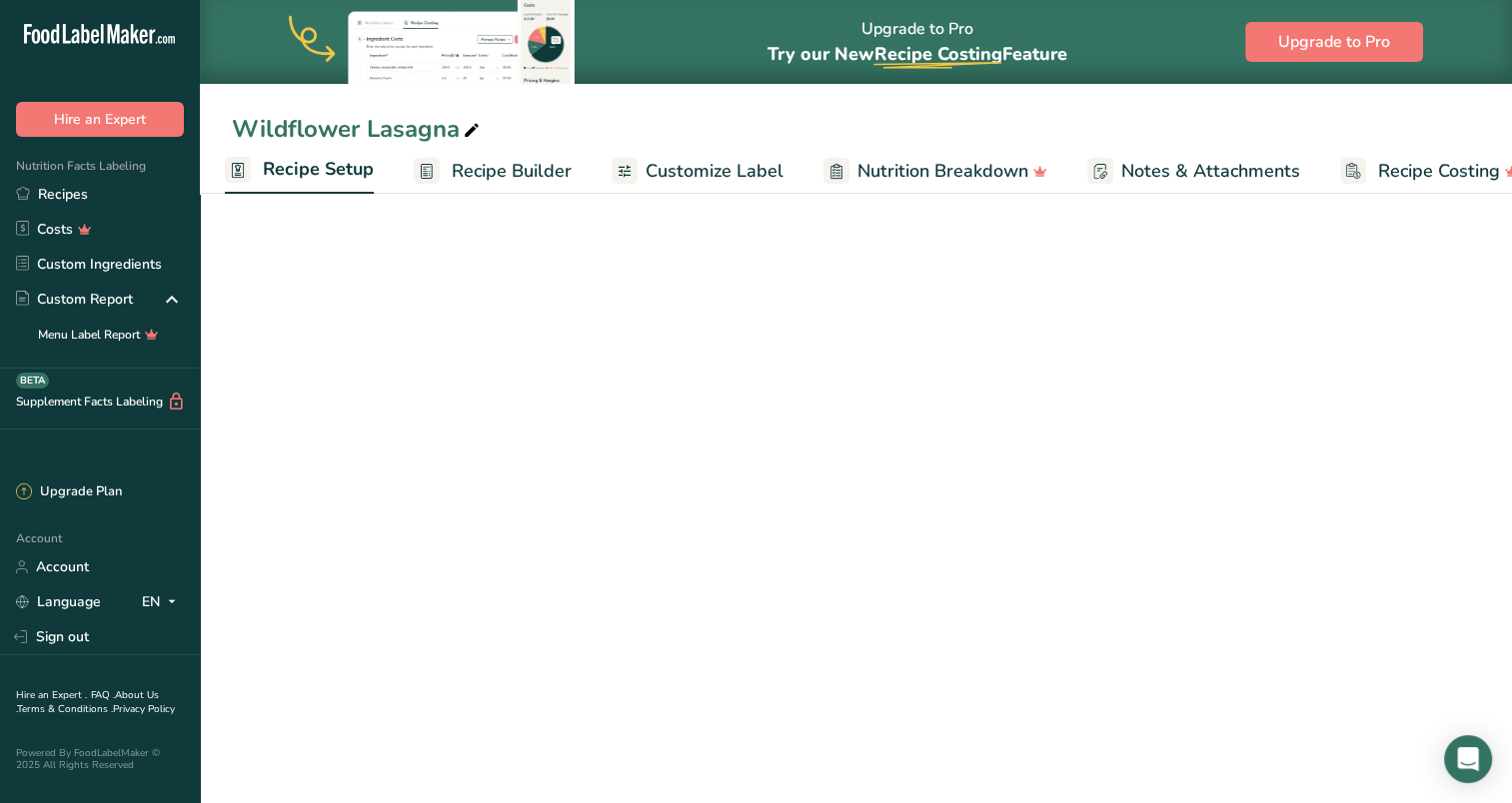 select on "5" 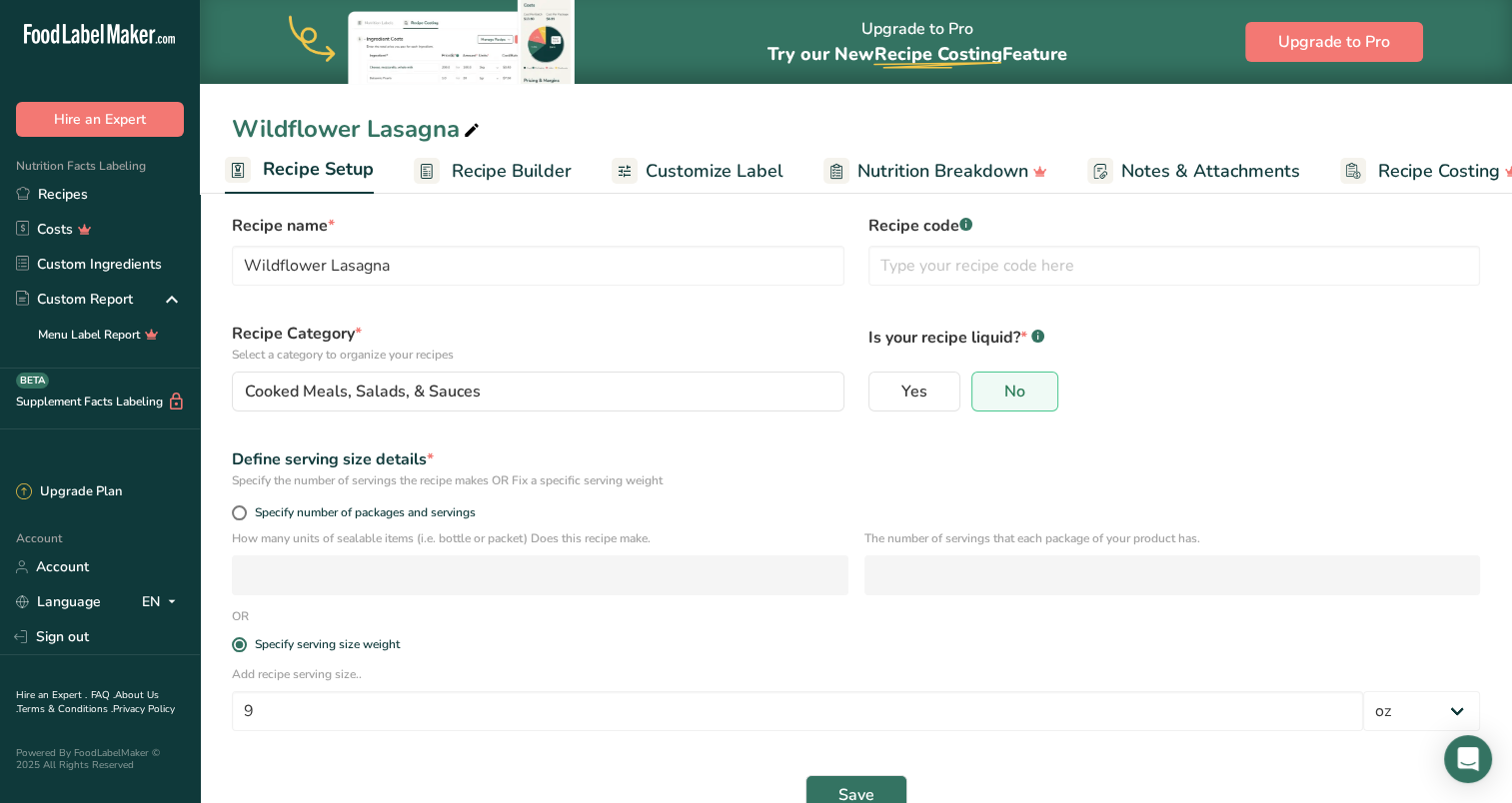 scroll, scrollTop: 69, scrollLeft: 0, axis: vertical 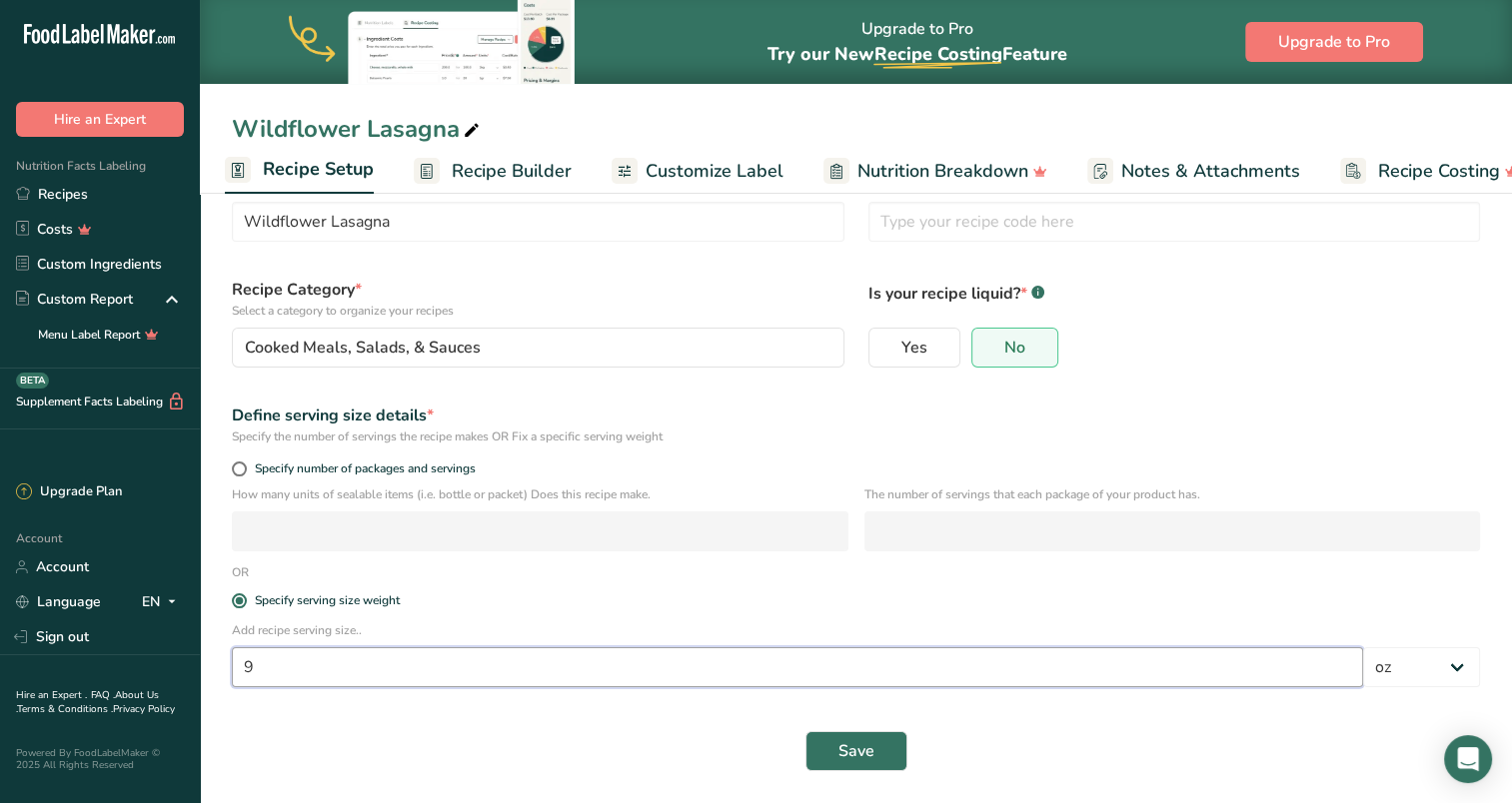 drag, startPoint x: 283, startPoint y: 662, endPoint x: 211, endPoint y: 665, distance: 72.06247 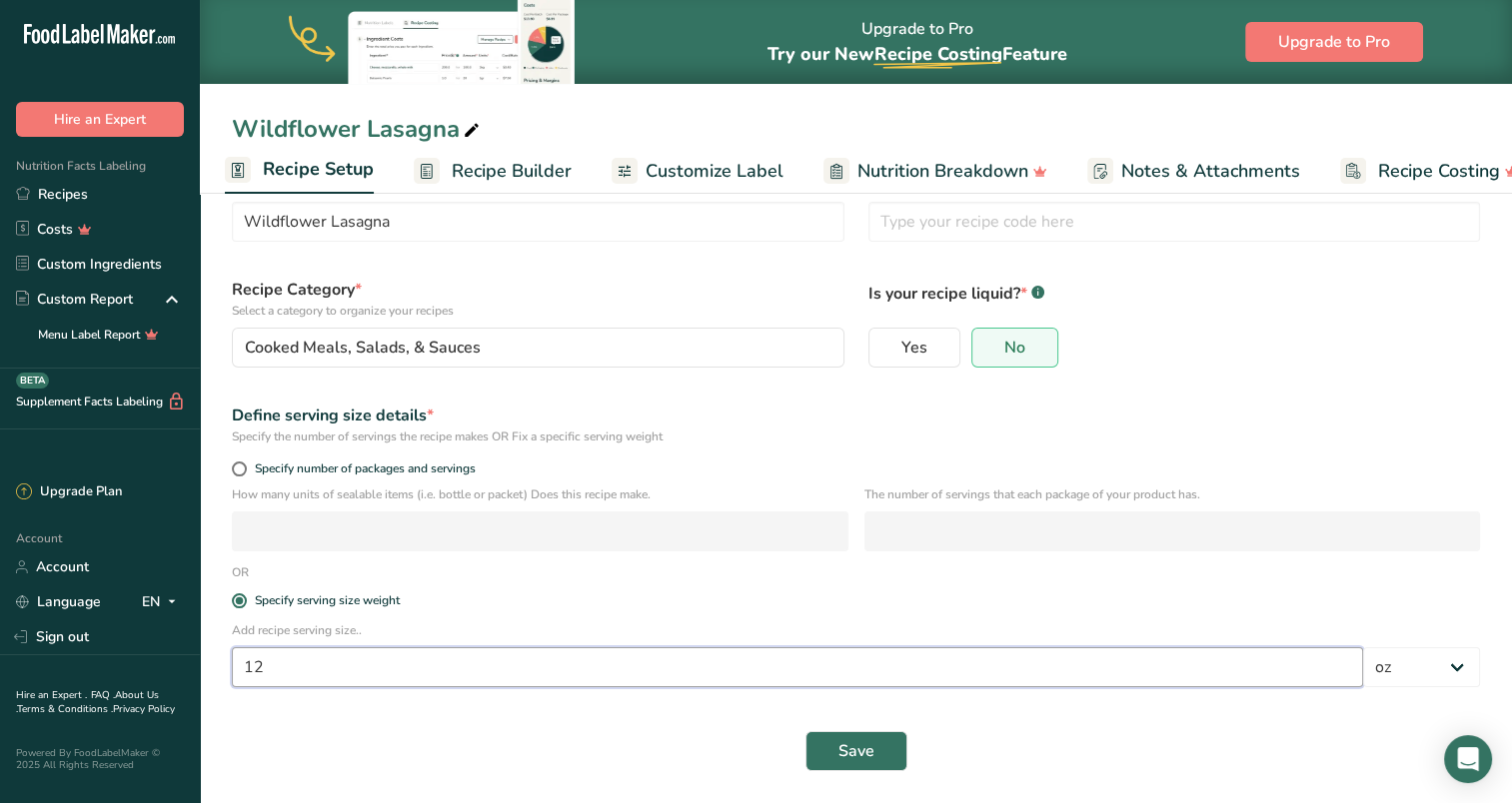 type on "12" 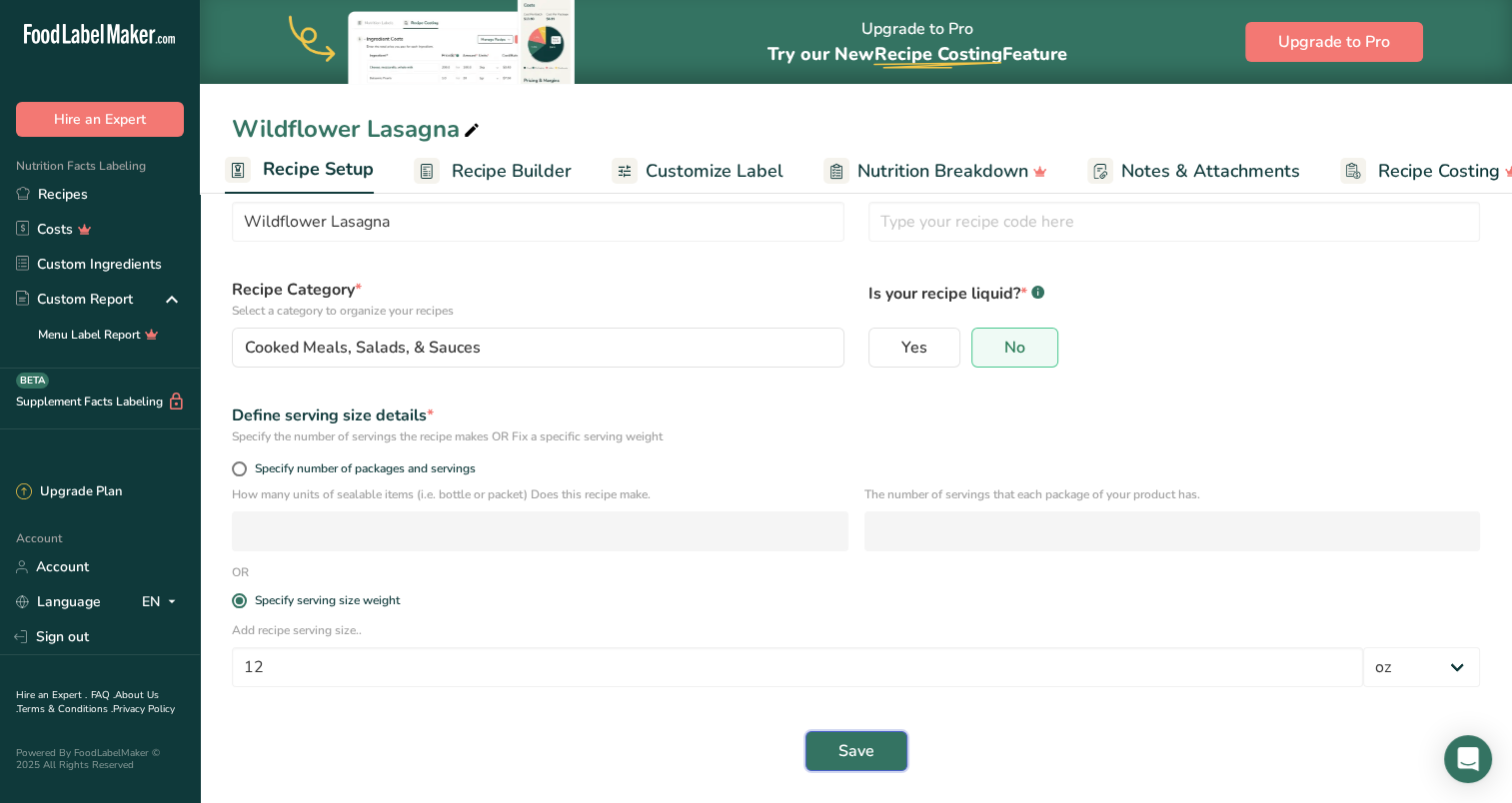 click on "Save" at bounding box center (856, 751) 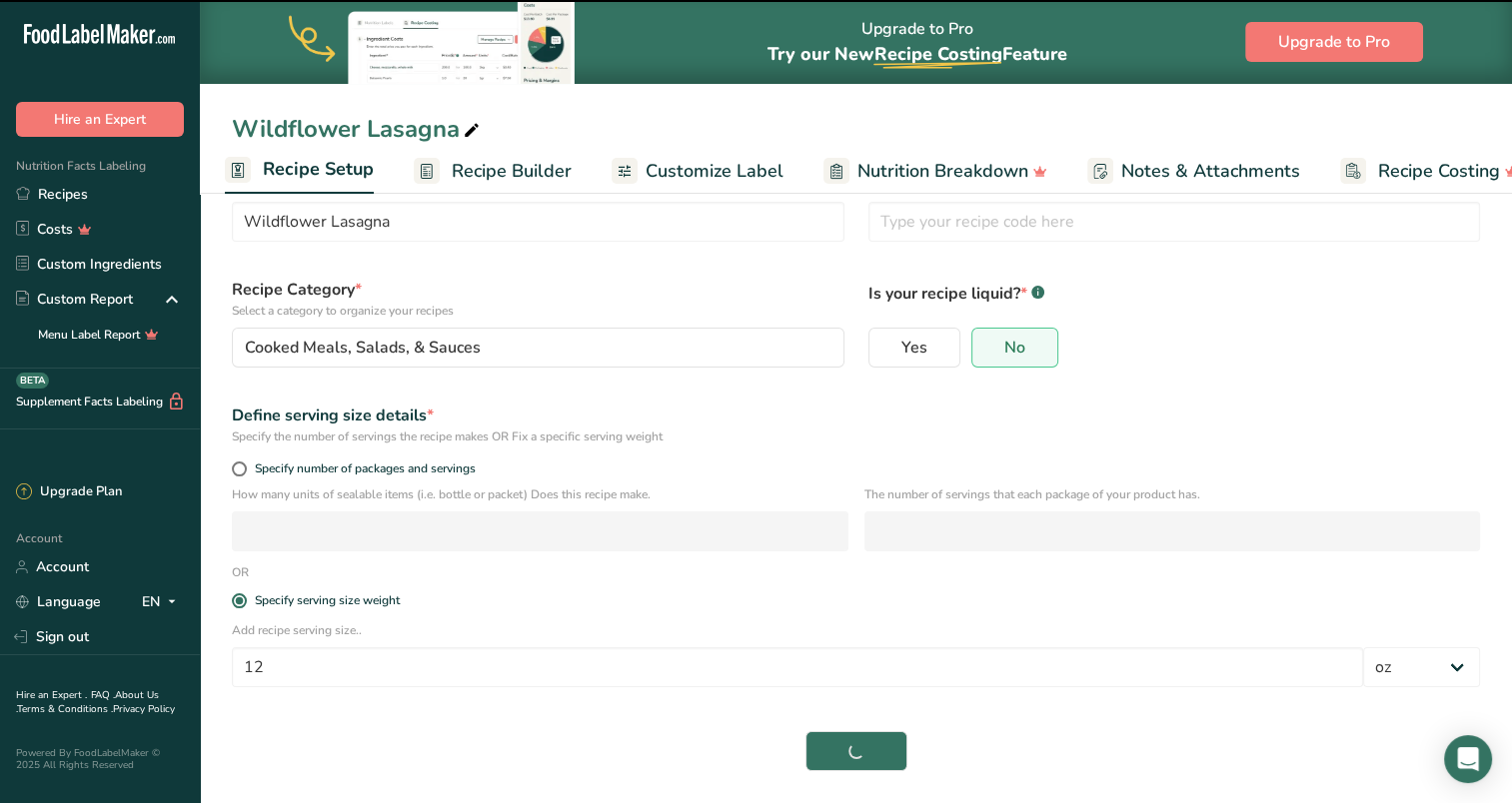 click on "Recipe Builder" at bounding box center (512, 171) 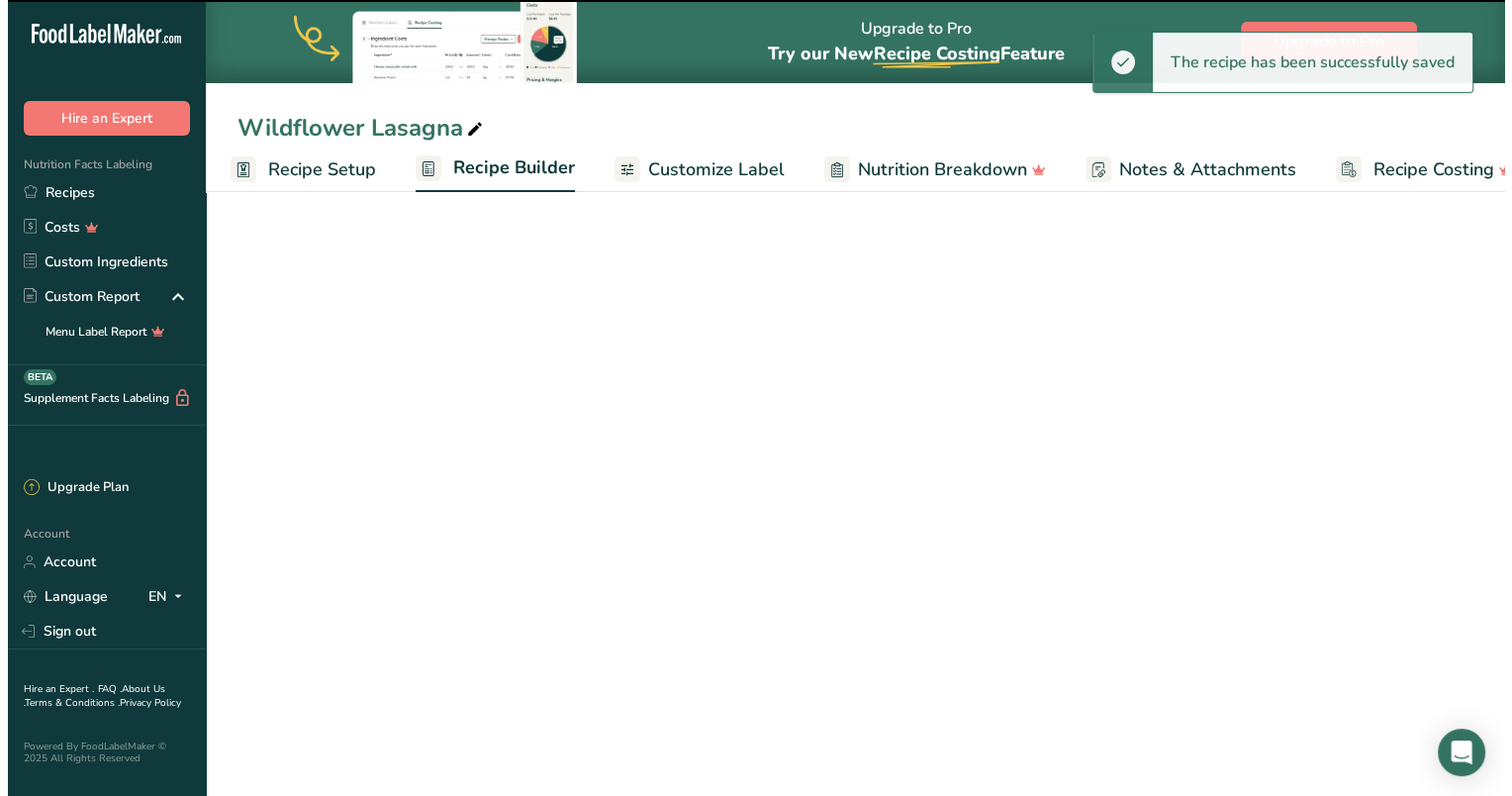 scroll, scrollTop: 0, scrollLeft: 46, axis: horizontal 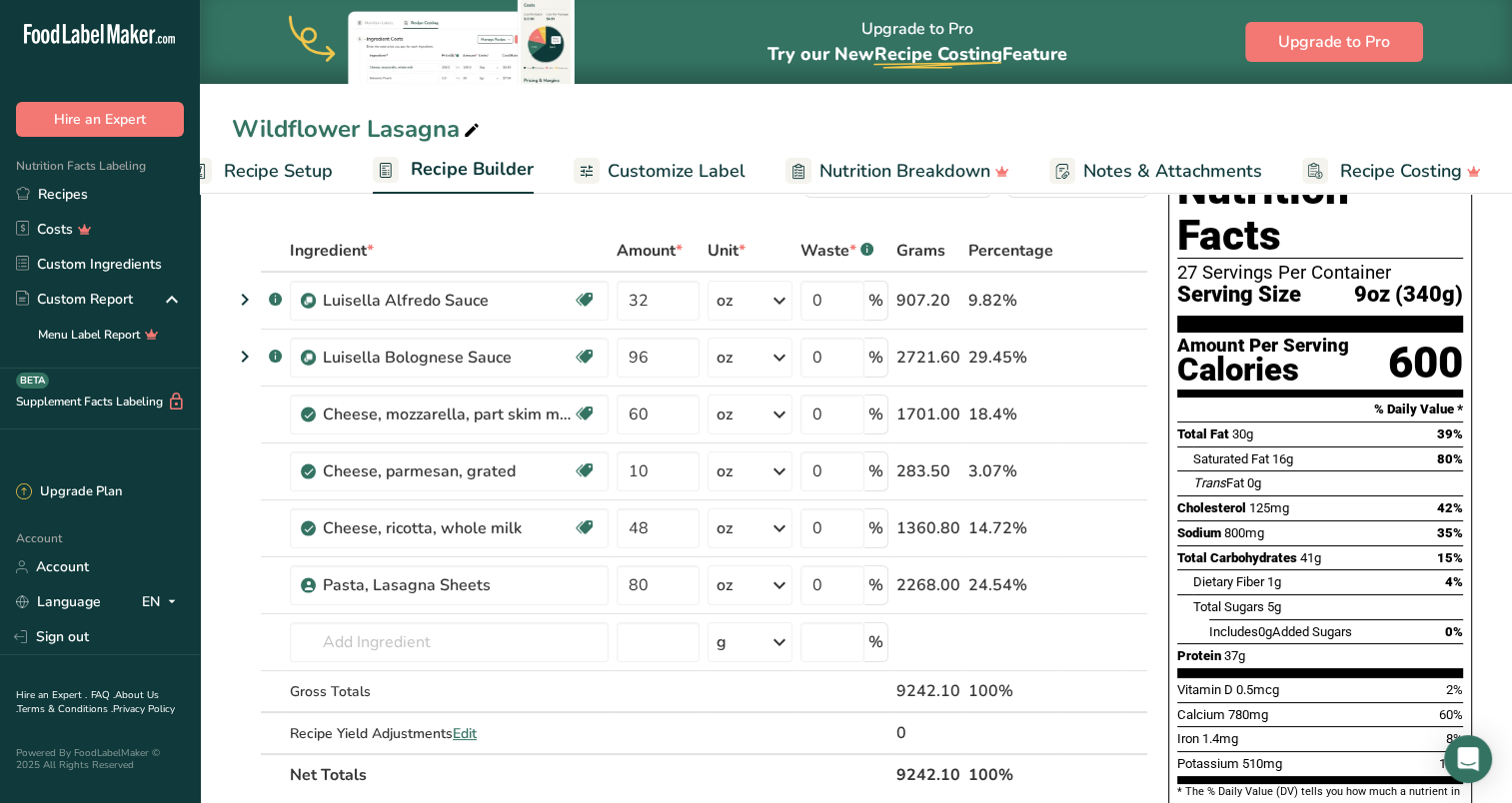 click on "Customize Label" at bounding box center (677, 171) 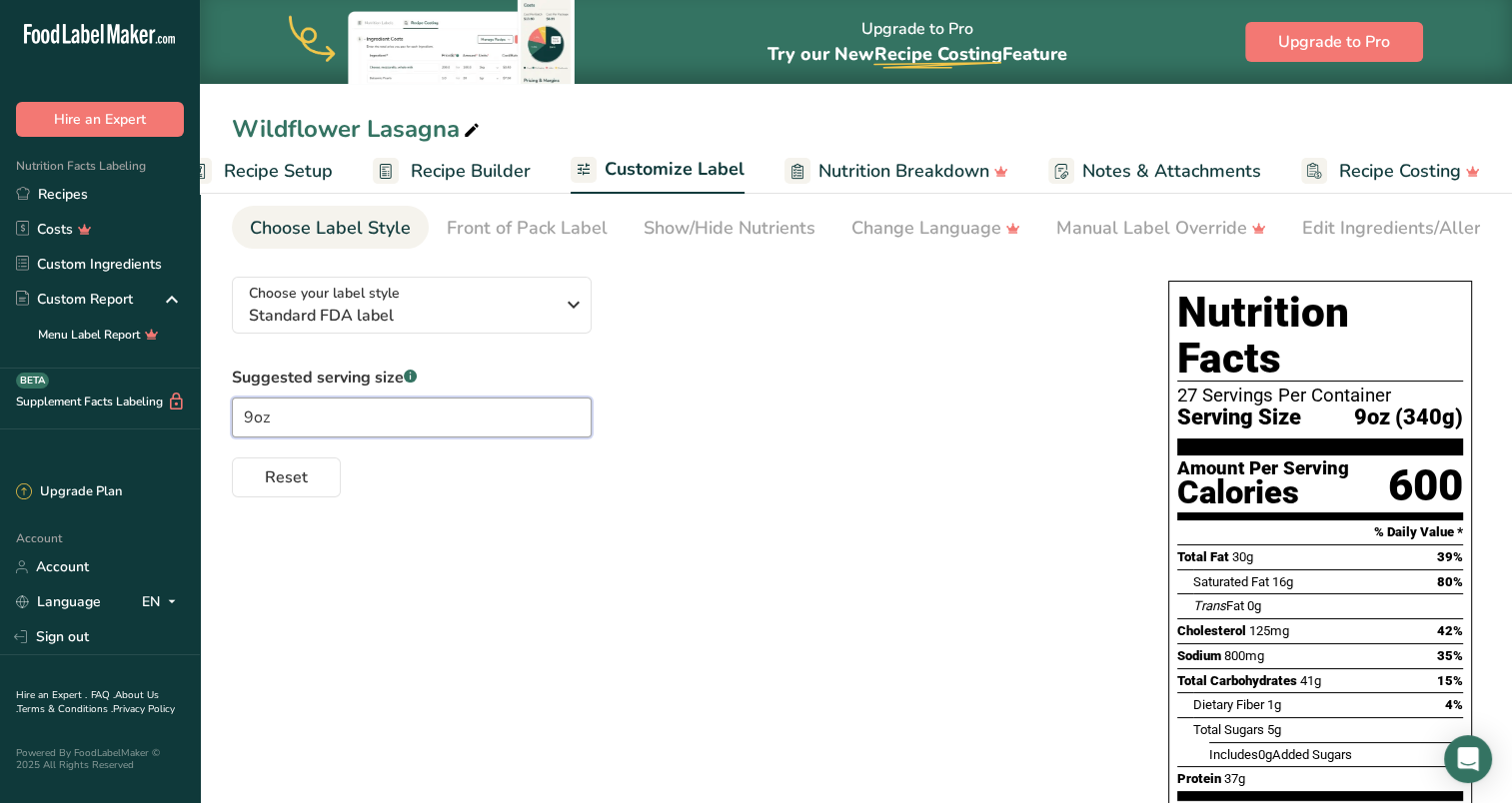 click on "9oz" at bounding box center [412, 417] 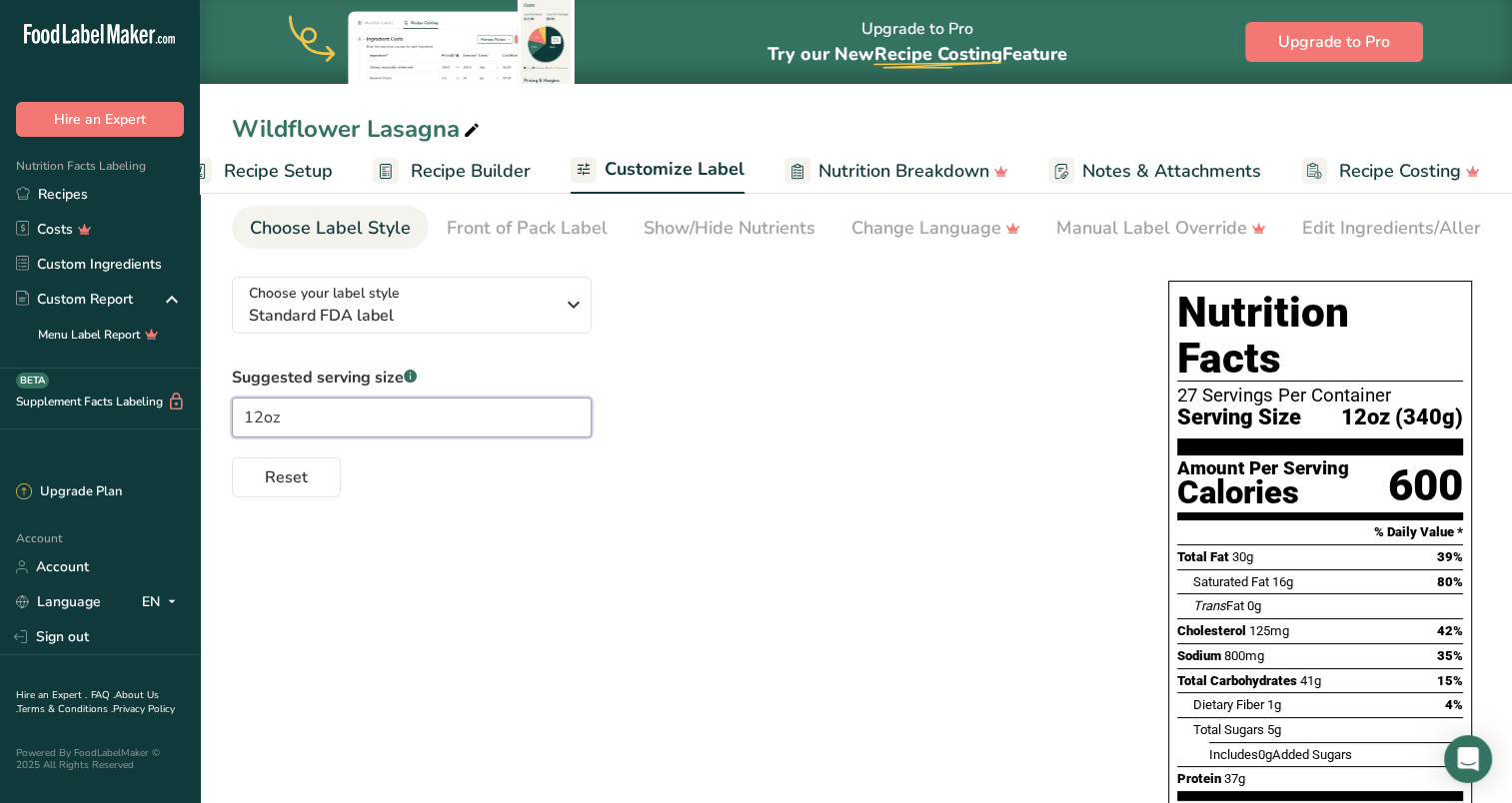 type on "12oz" 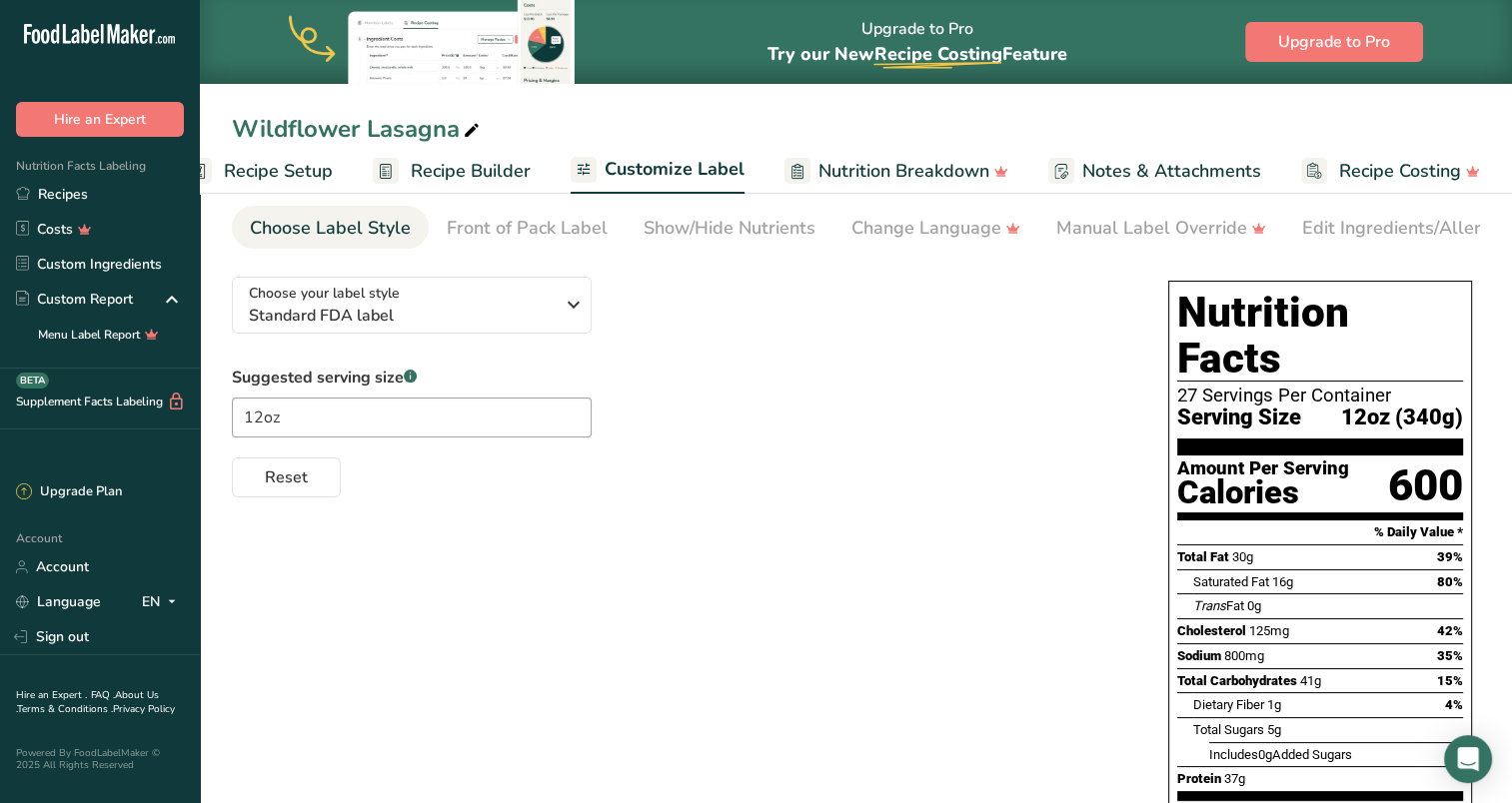 click on "Suggested serving size
.a-a{fill:#347362;}.b-a{fill:#fff;}           12oz
Reset" at bounding box center (680, 431) 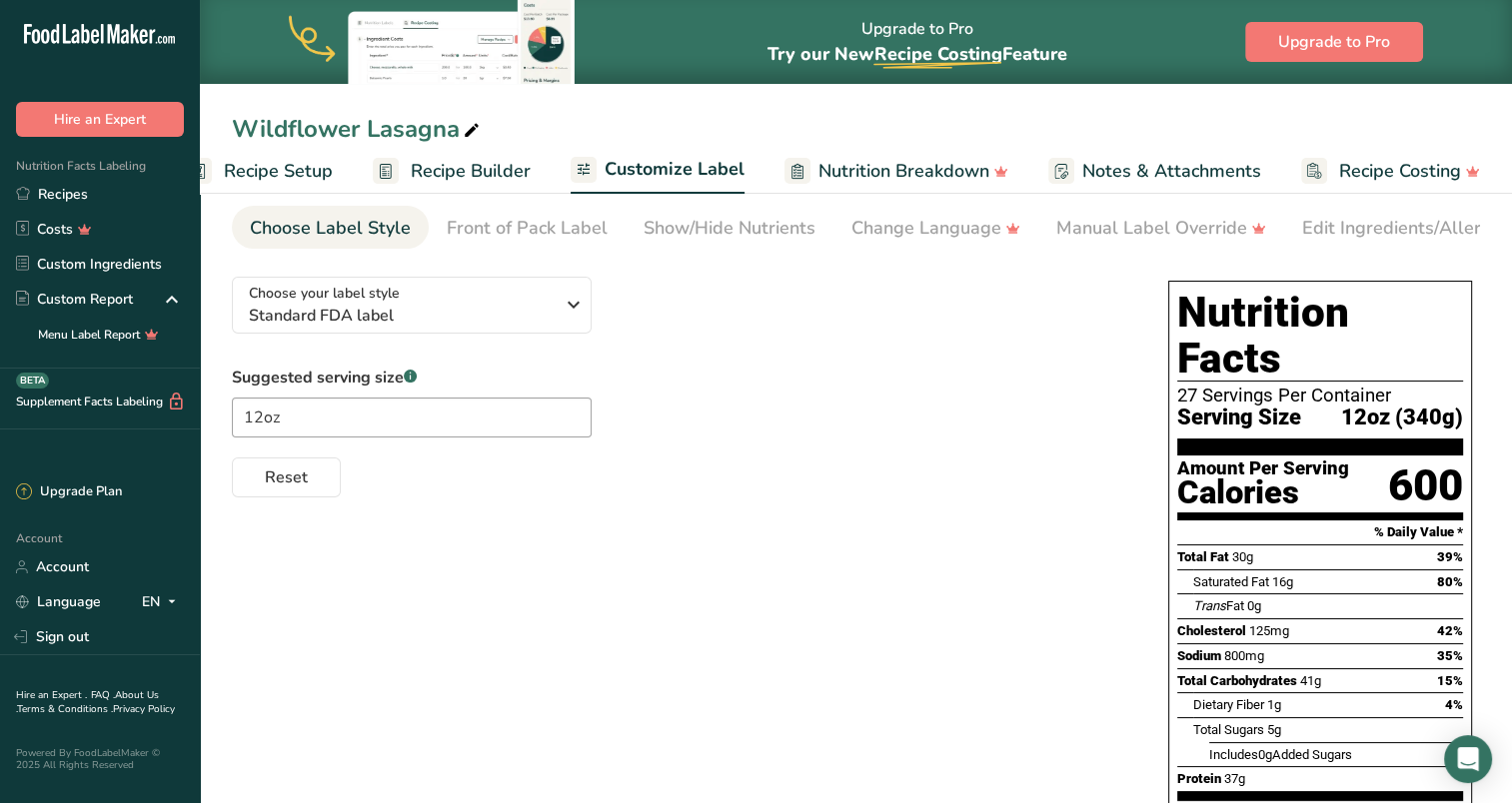 click on "Reset" at bounding box center (680, 473) 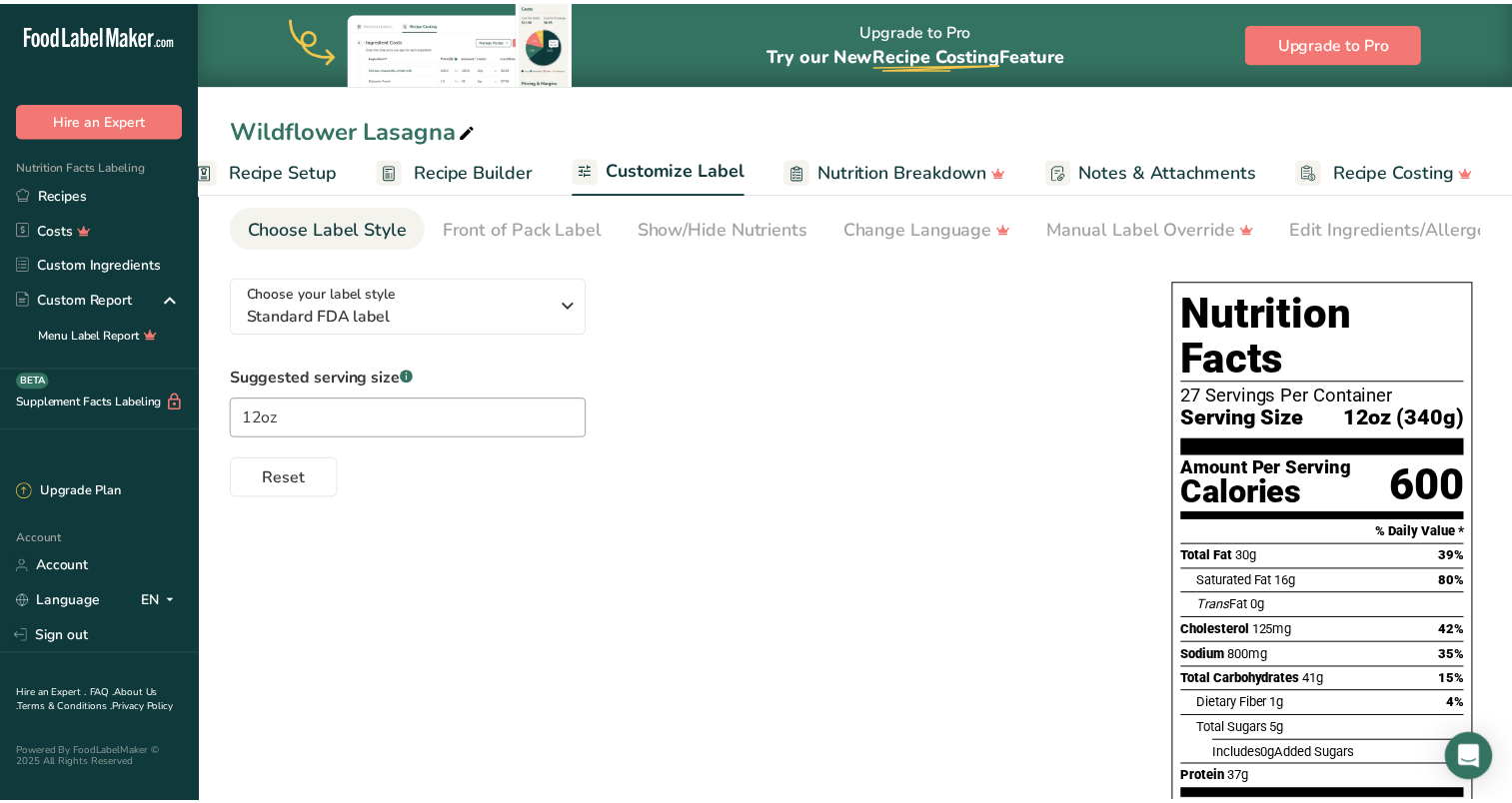 scroll, scrollTop: 0, scrollLeft: 31, axis: horizontal 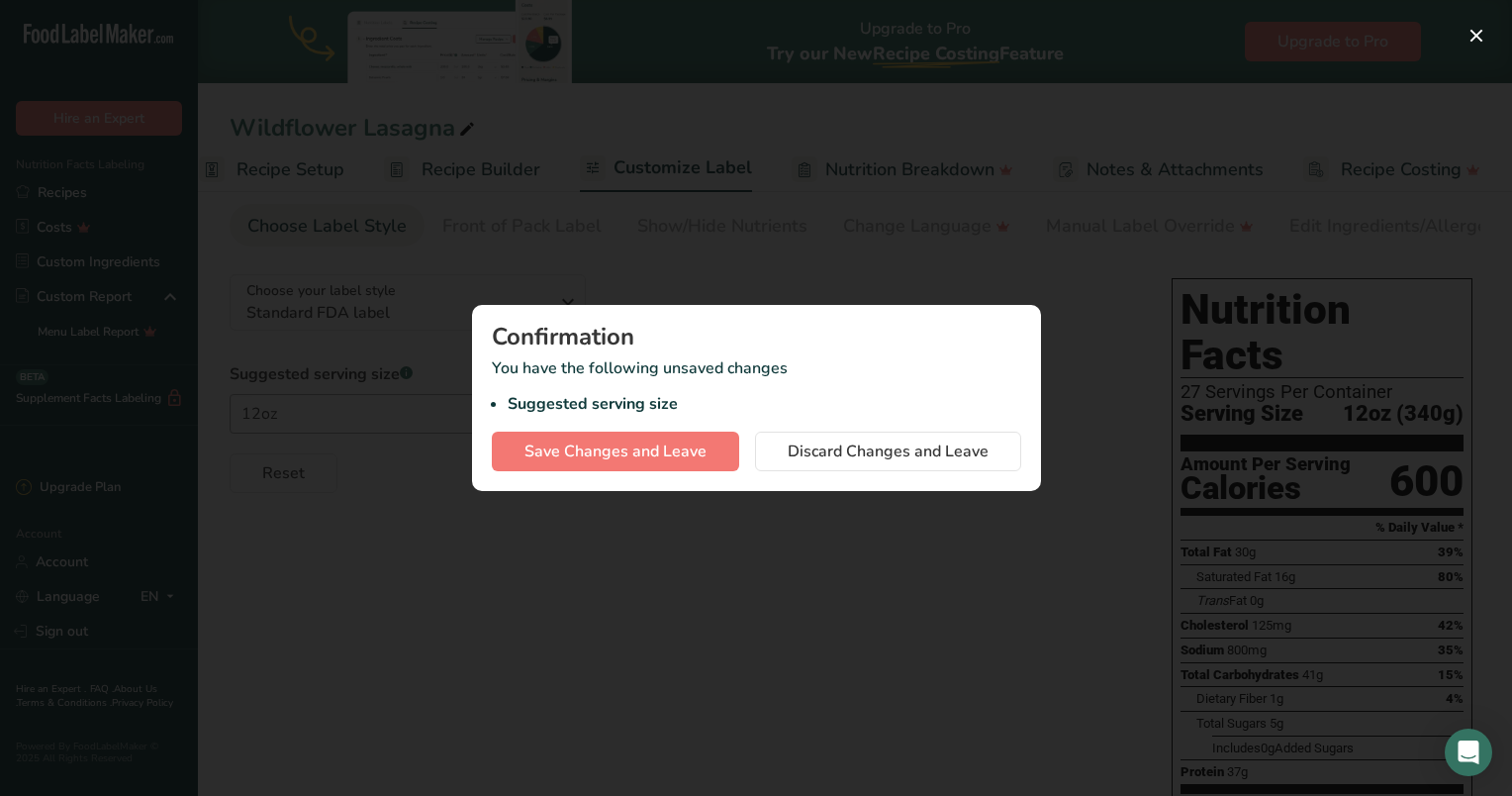 click at bounding box center (756, 398) 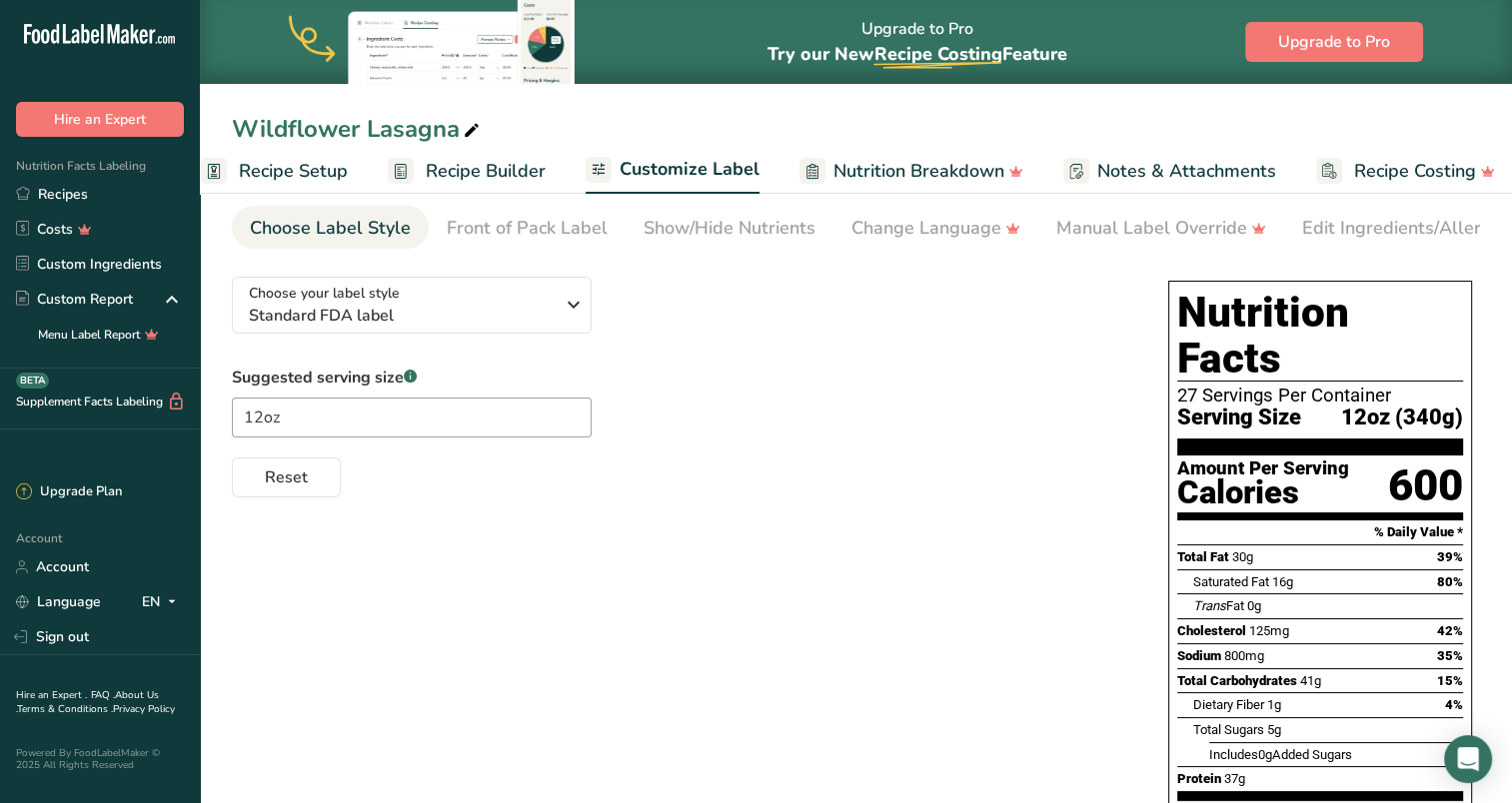 click on "Reset" at bounding box center (680, 473) 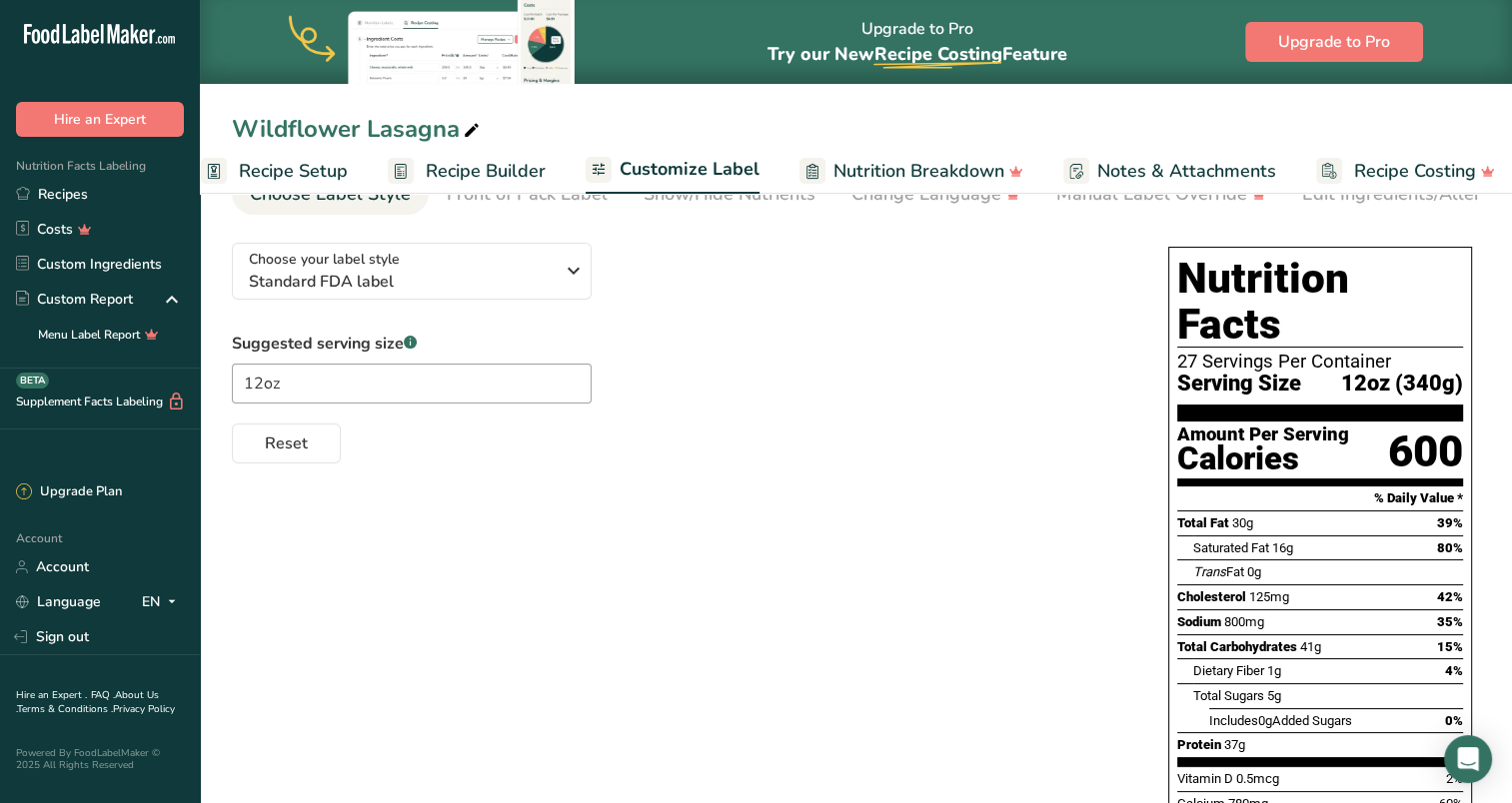scroll, scrollTop: 0, scrollLeft: 0, axis: both 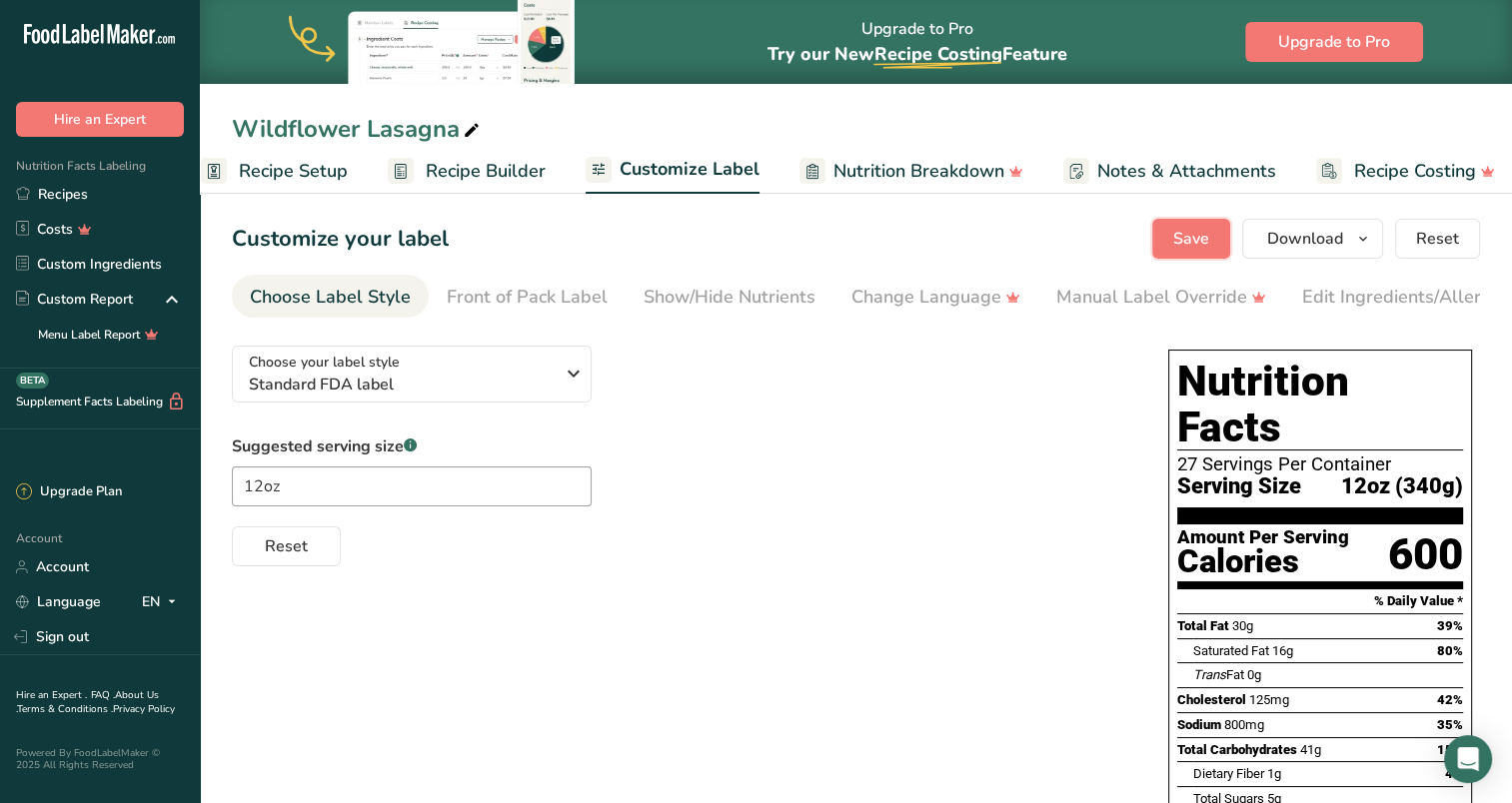 click on "Save" at bounding box center [1191, 239] 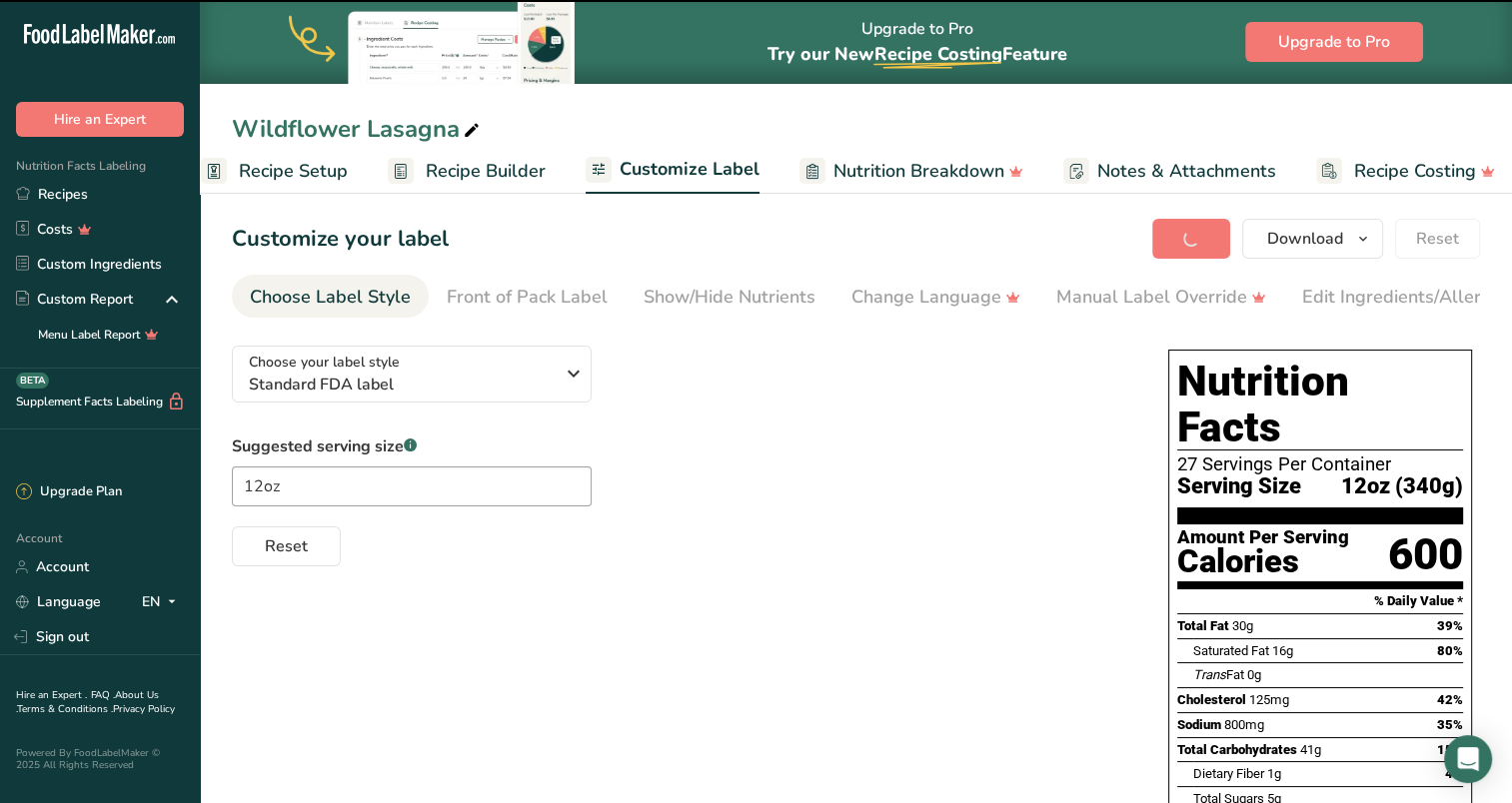 click on "Recipe Builder" at bounding box center [486, 171] 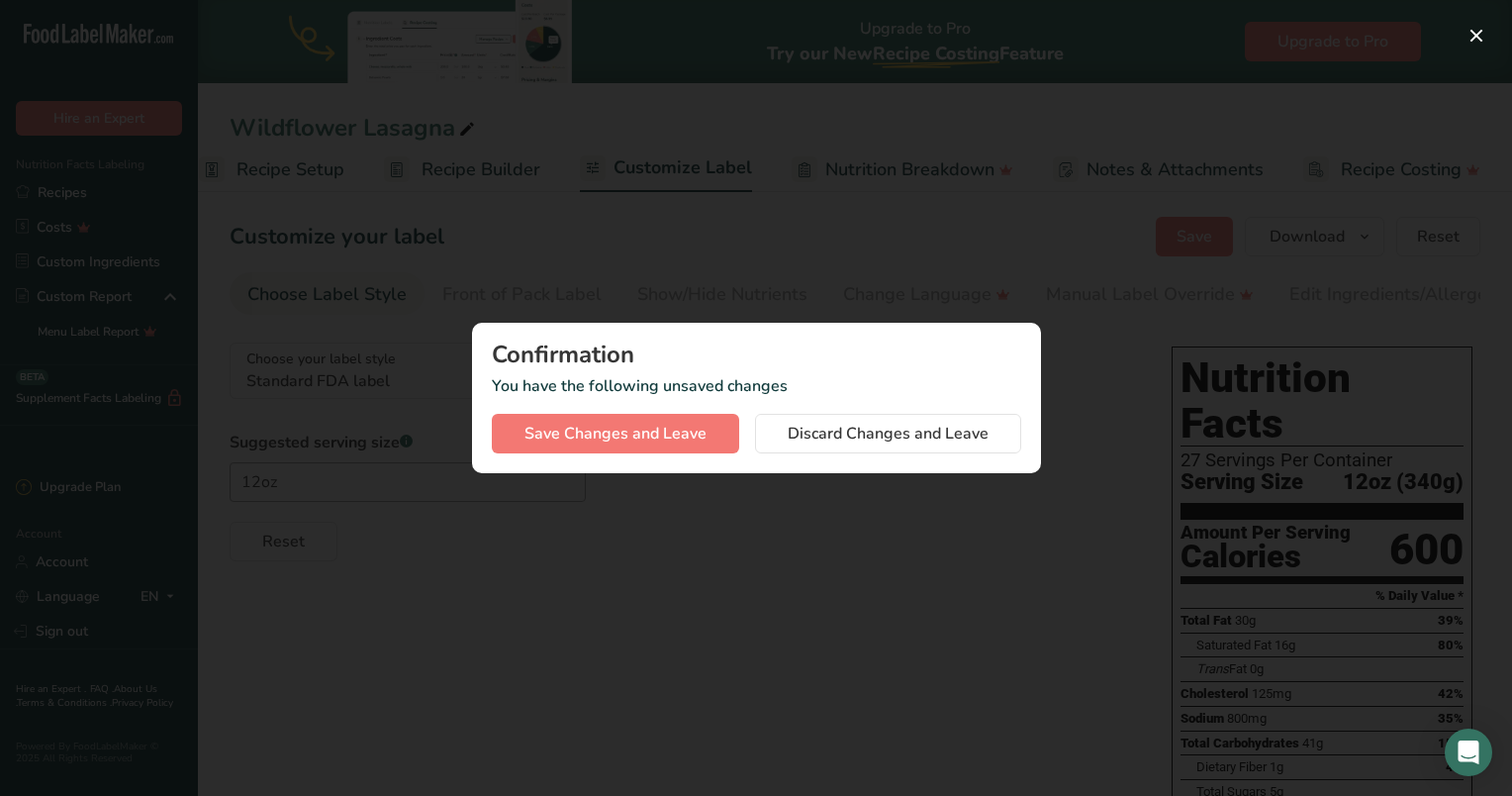 click at bounding box center [756, 398] 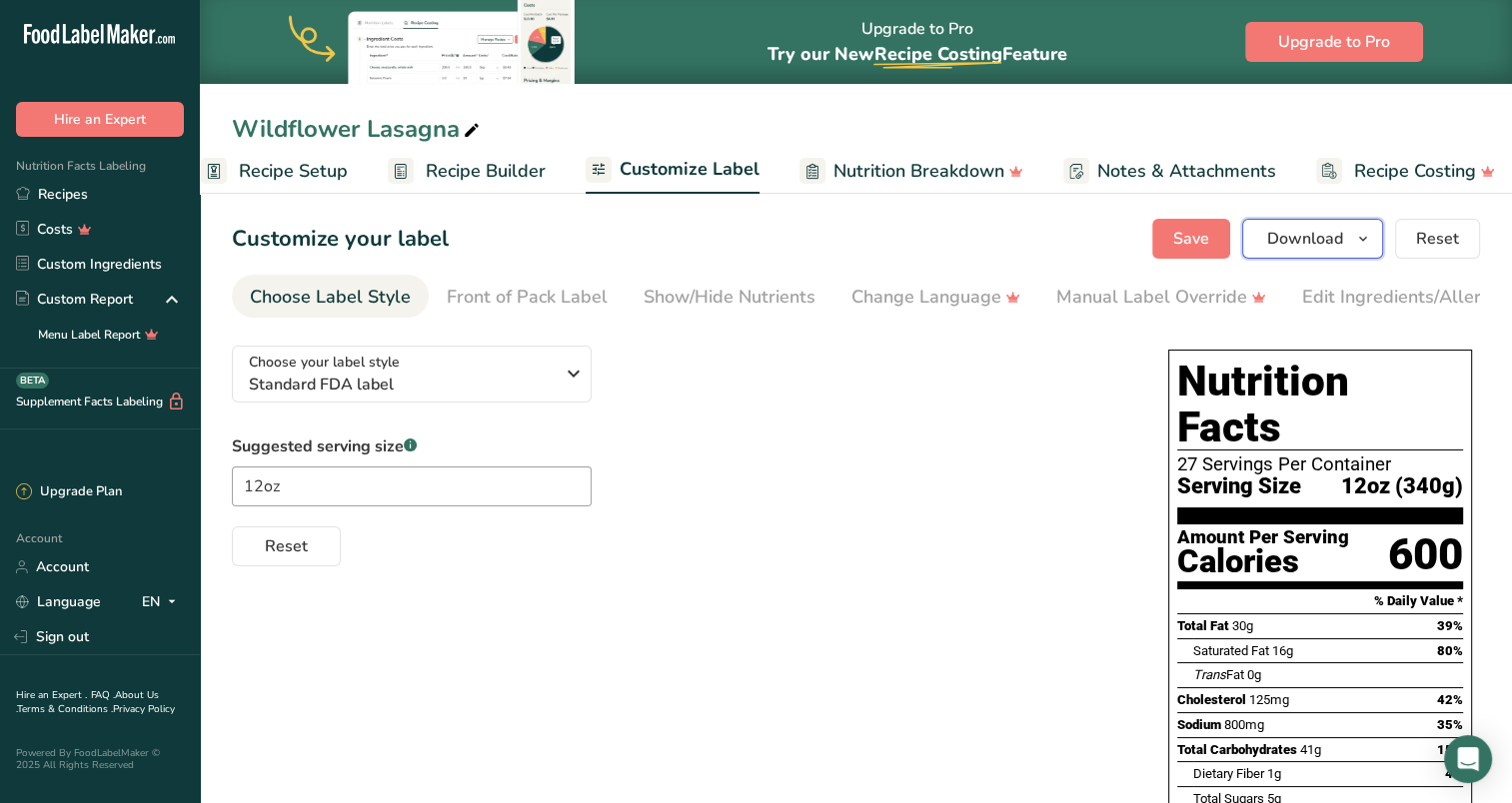 click on "Download" at bounding box center (1312, 239) 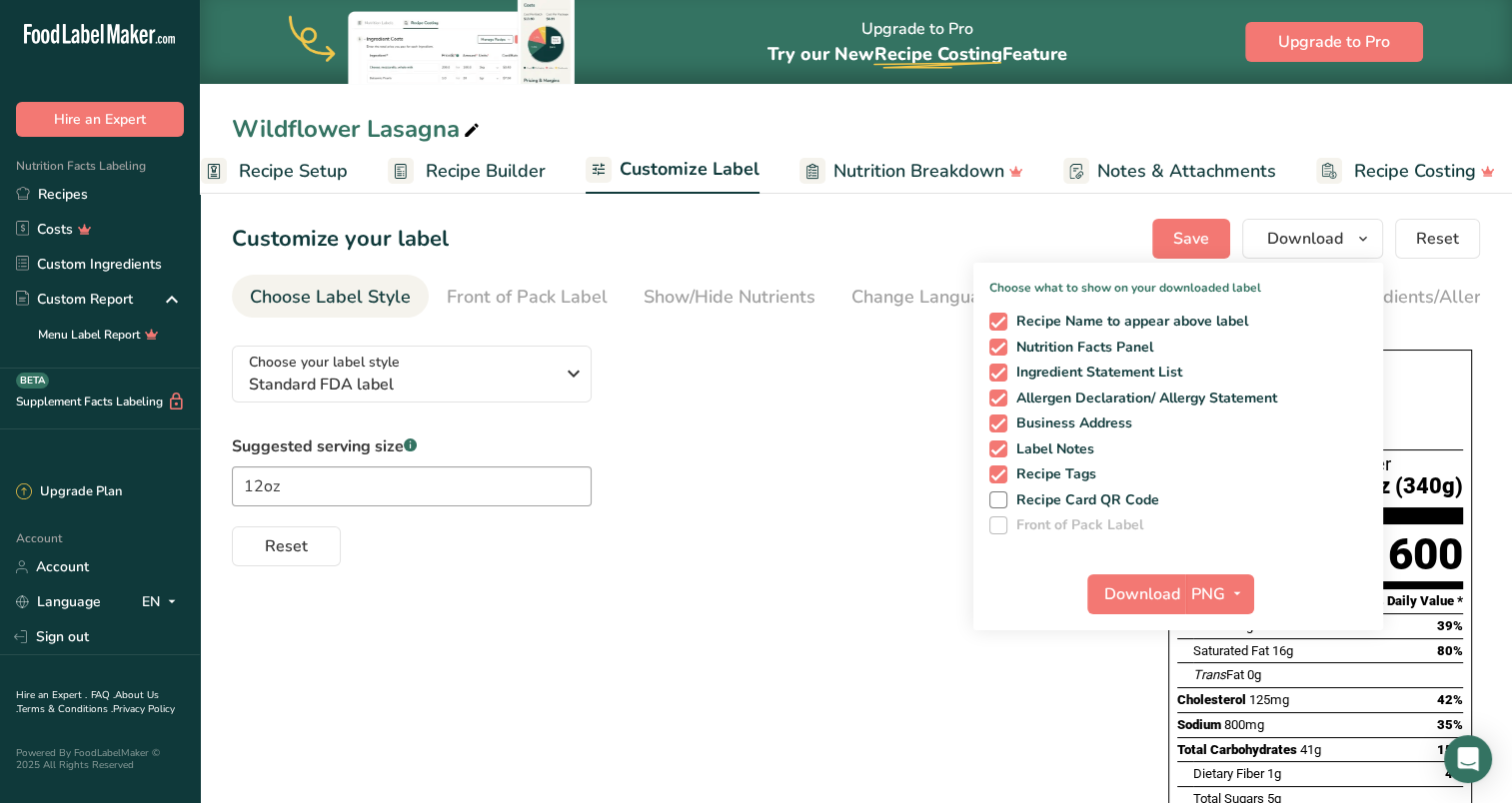 click on "Recipe Name to appear above label" at bounding box center [1128, 322] 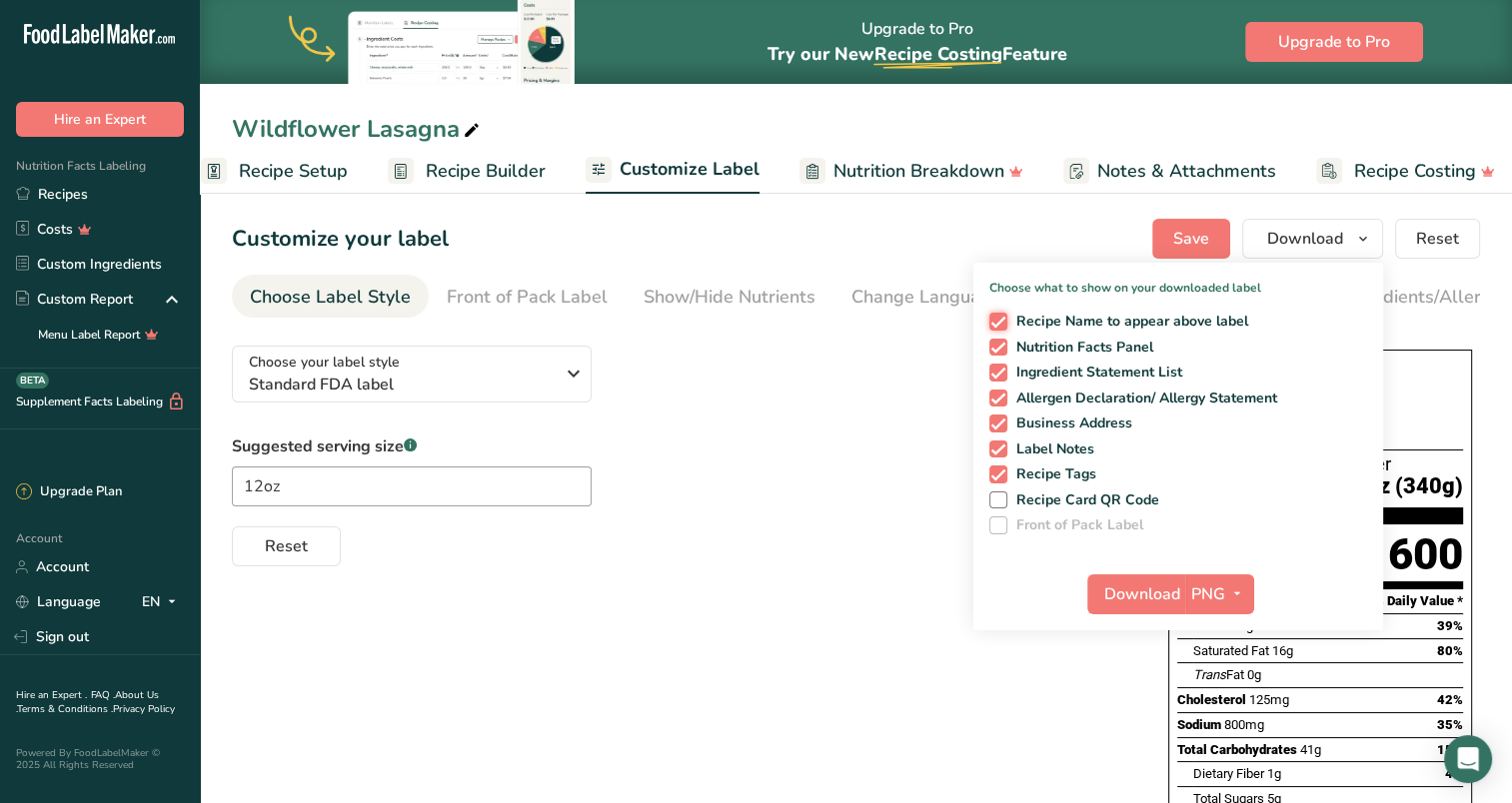 click on "Recipe Name to appear above label" at bounding box center (995, 321) 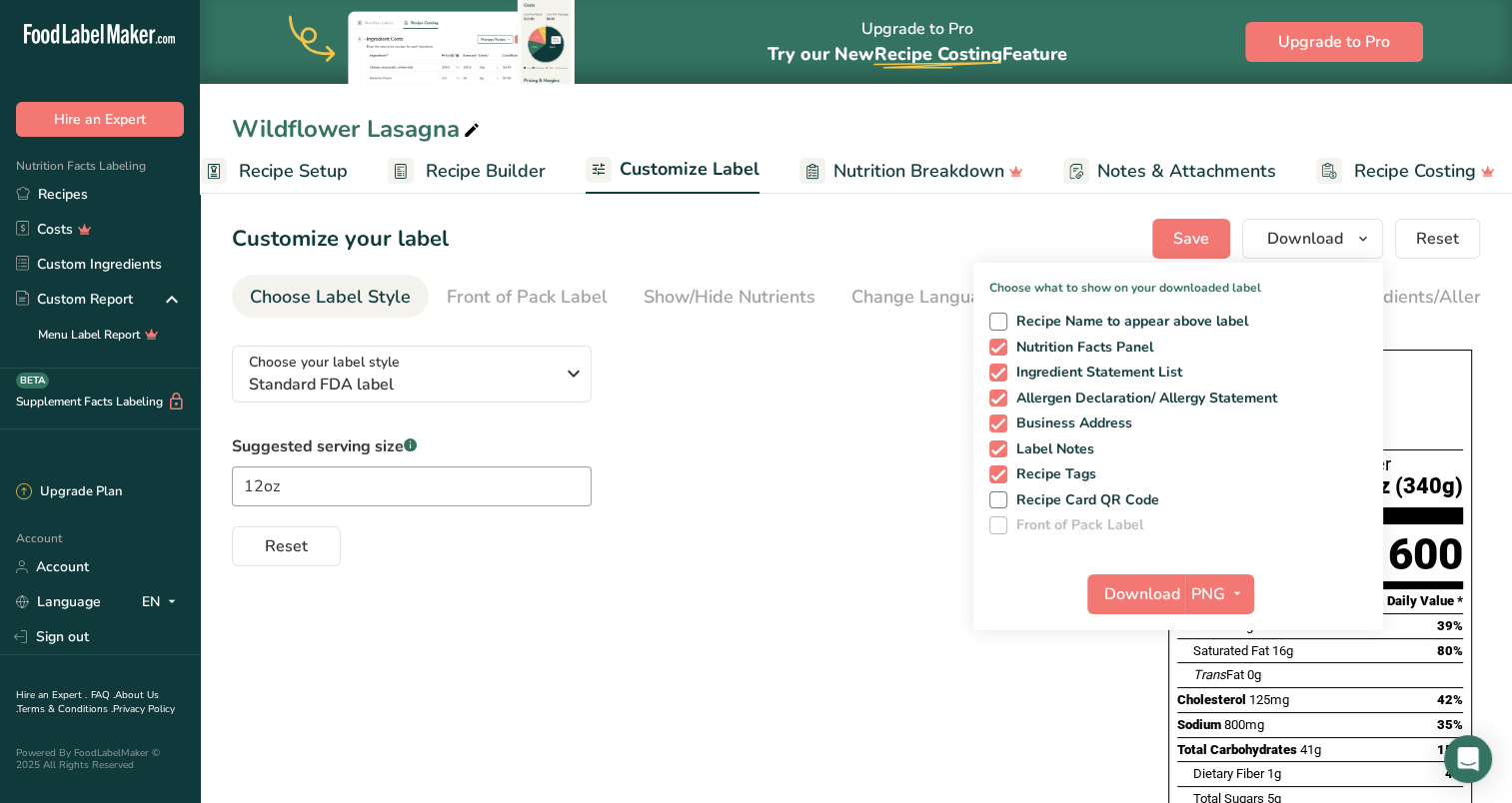 click on "Ingredient Statement List" at bounding box center (1095, 373) 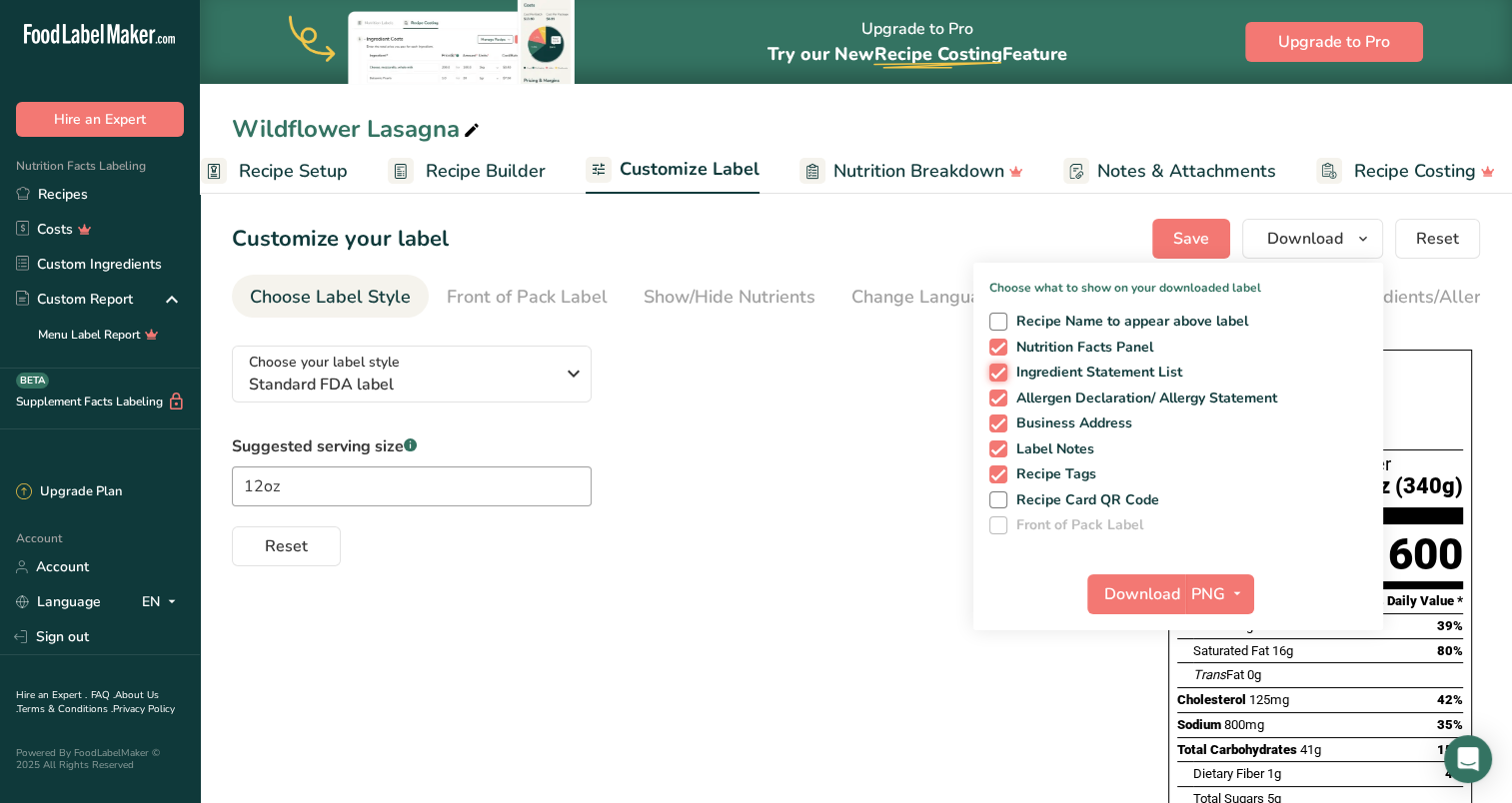 click on "Ingredient Statement List" at bounding box center (995, 372) 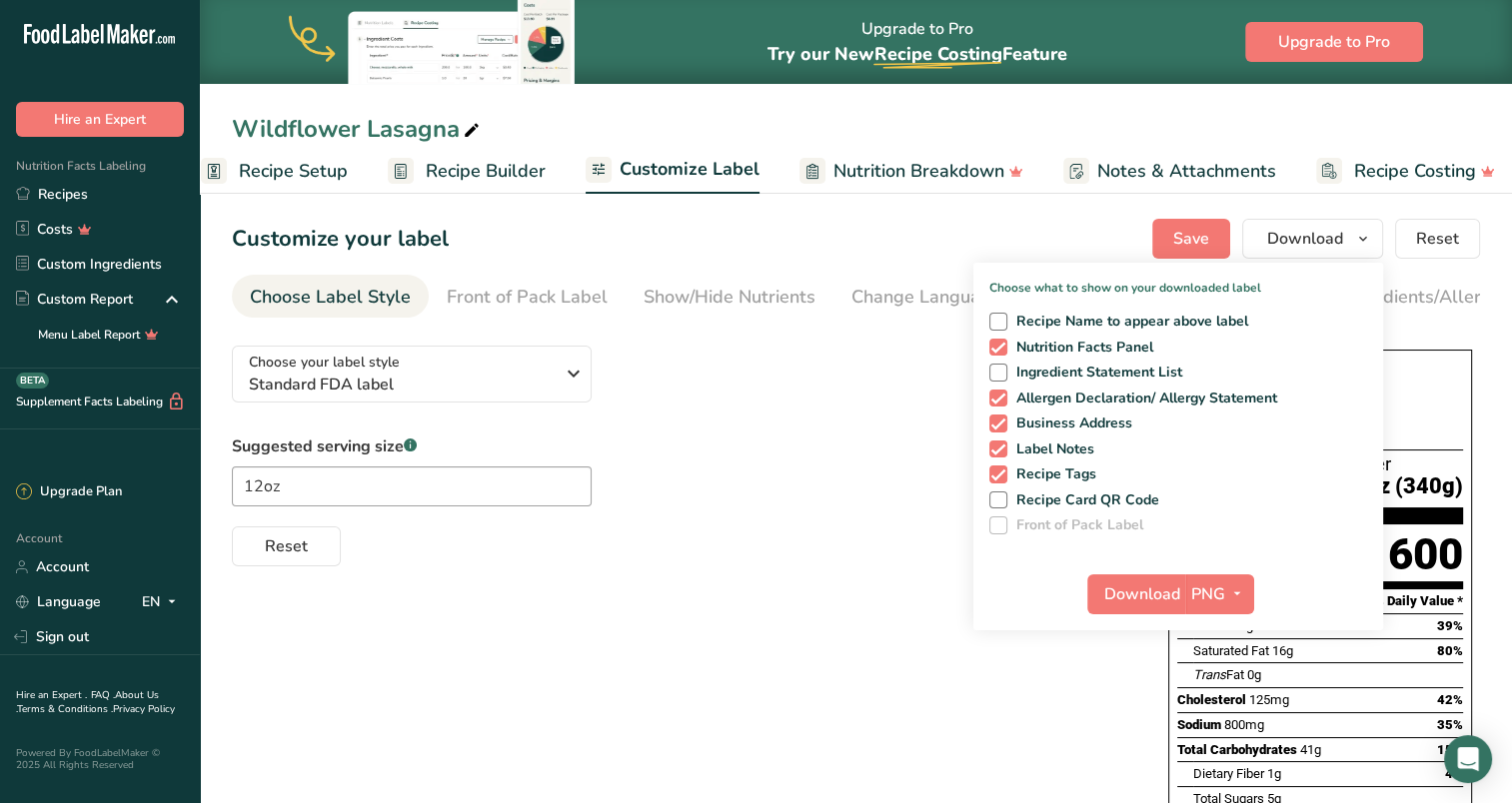 click on "Allergen Declaration/ Allergy Statement" at bounding box center [1142, 399] 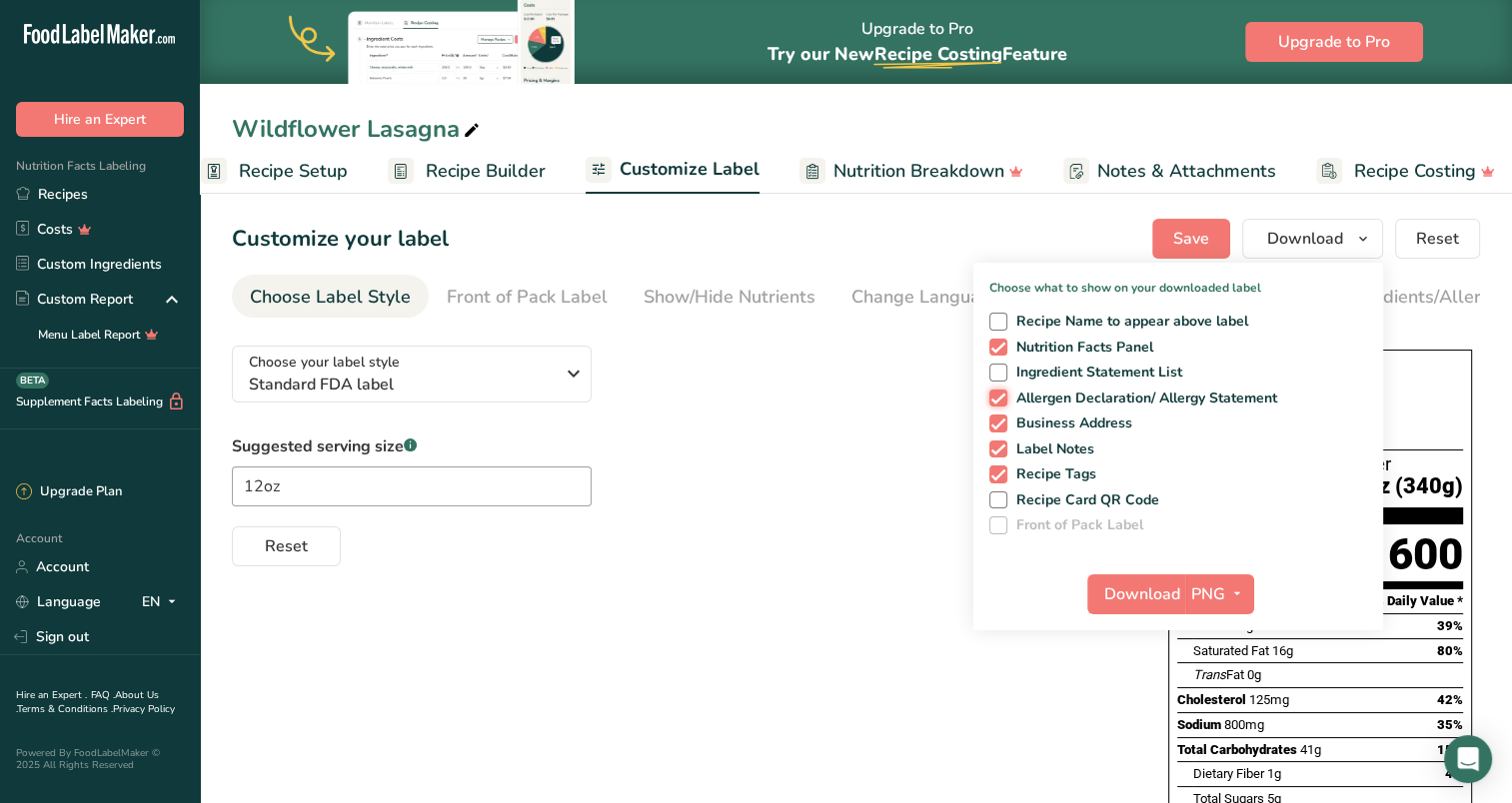 click on "Allergen Declaration/ Allergy Statement" at bounding box center (995, 398) 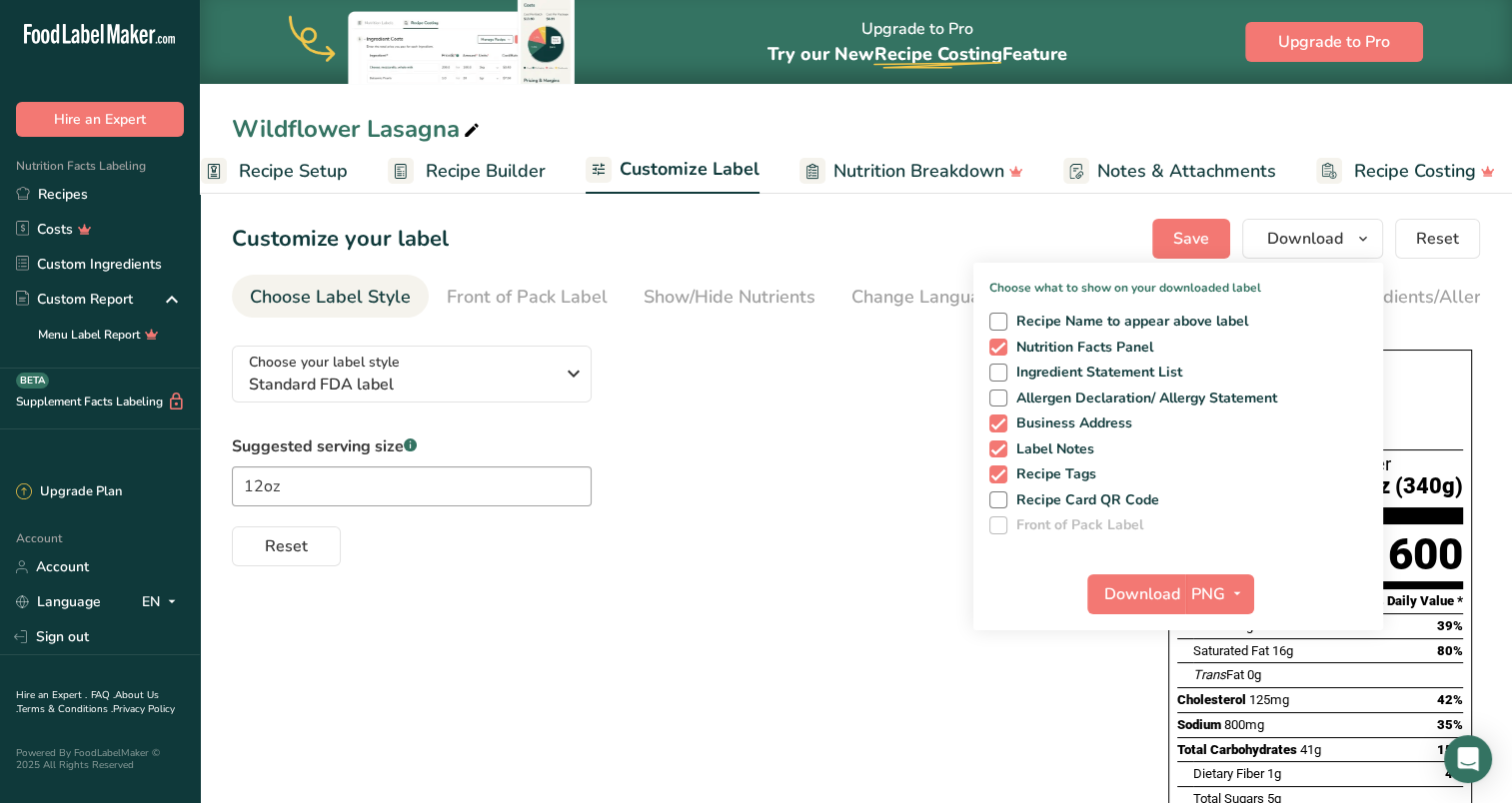 click on "Business Address" at bounding box center [1070, 423] 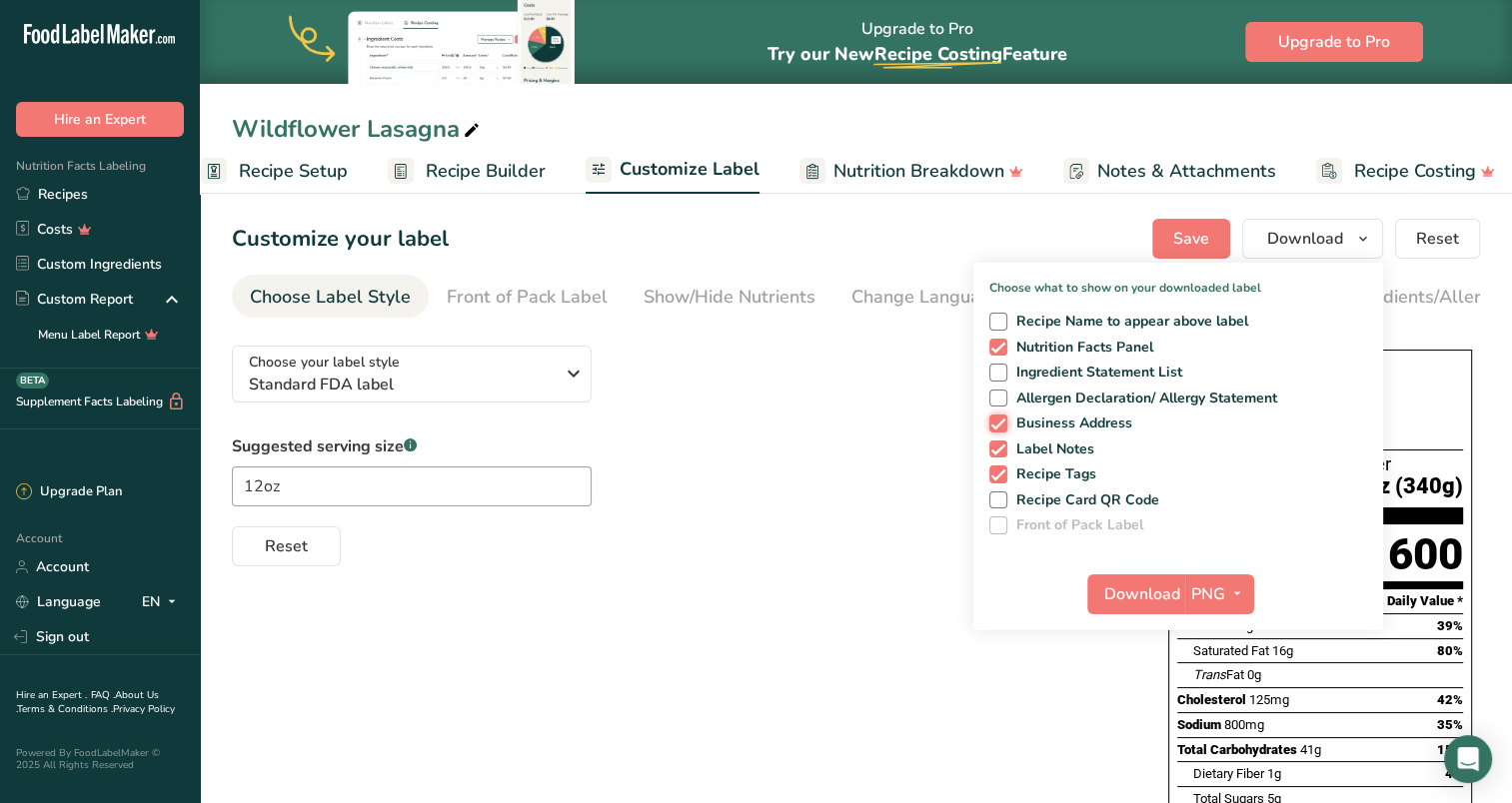 click on "Business Address" at bounding box center [995, 422] 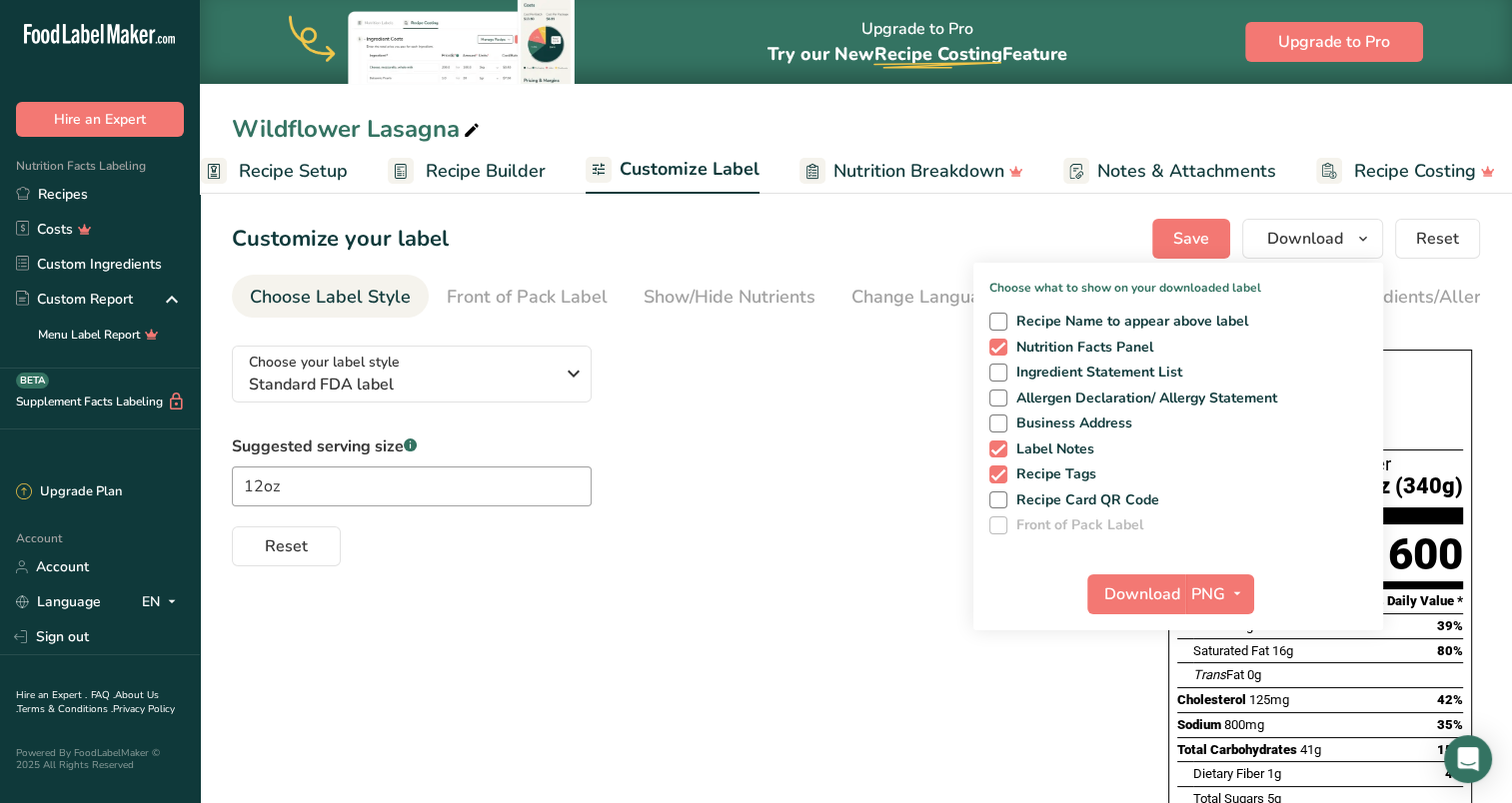 click on "Label Notes" at bounding box center [1051, 449] 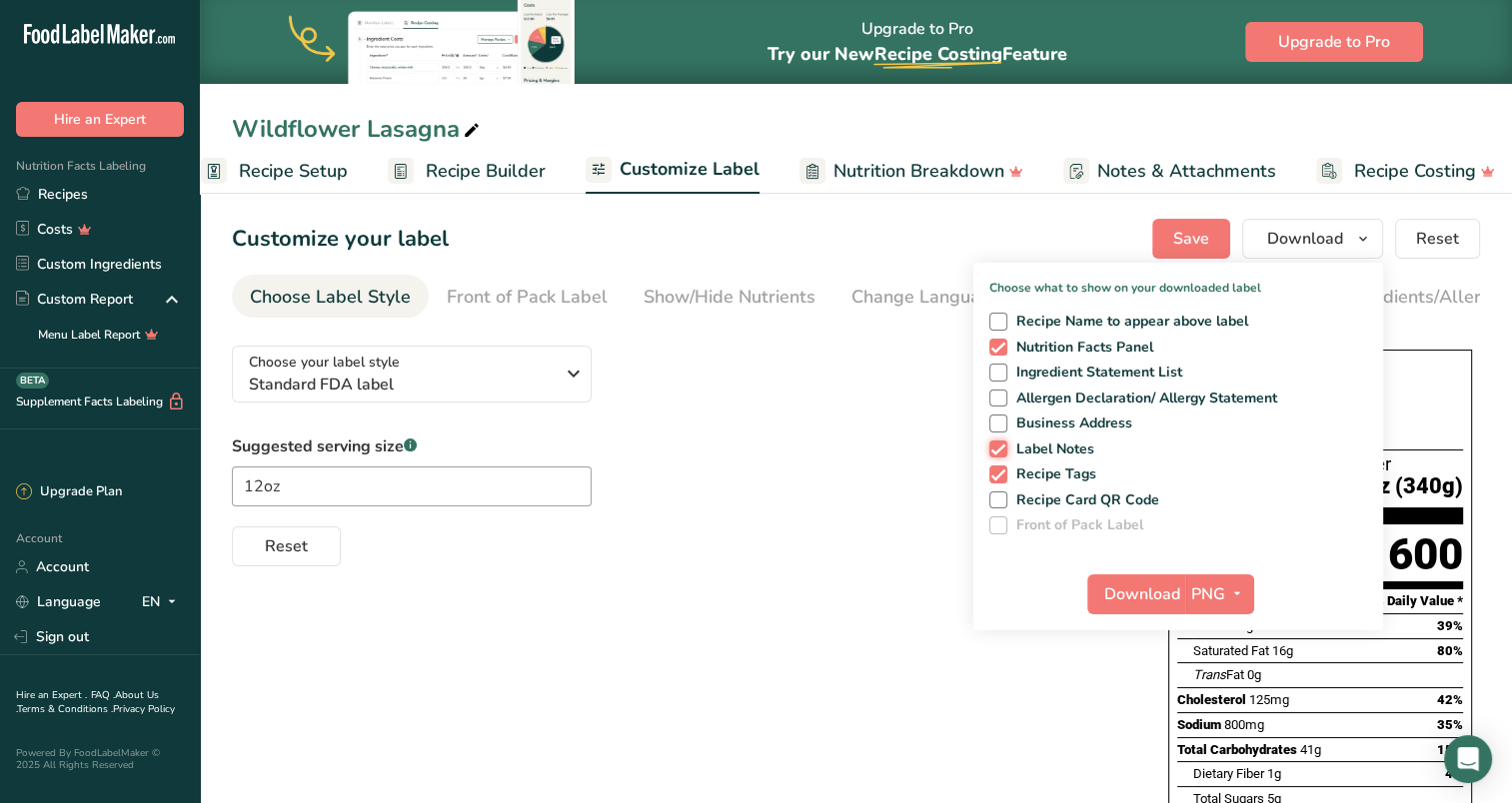 click on "Label Notes" at bounding box center (995, 448) 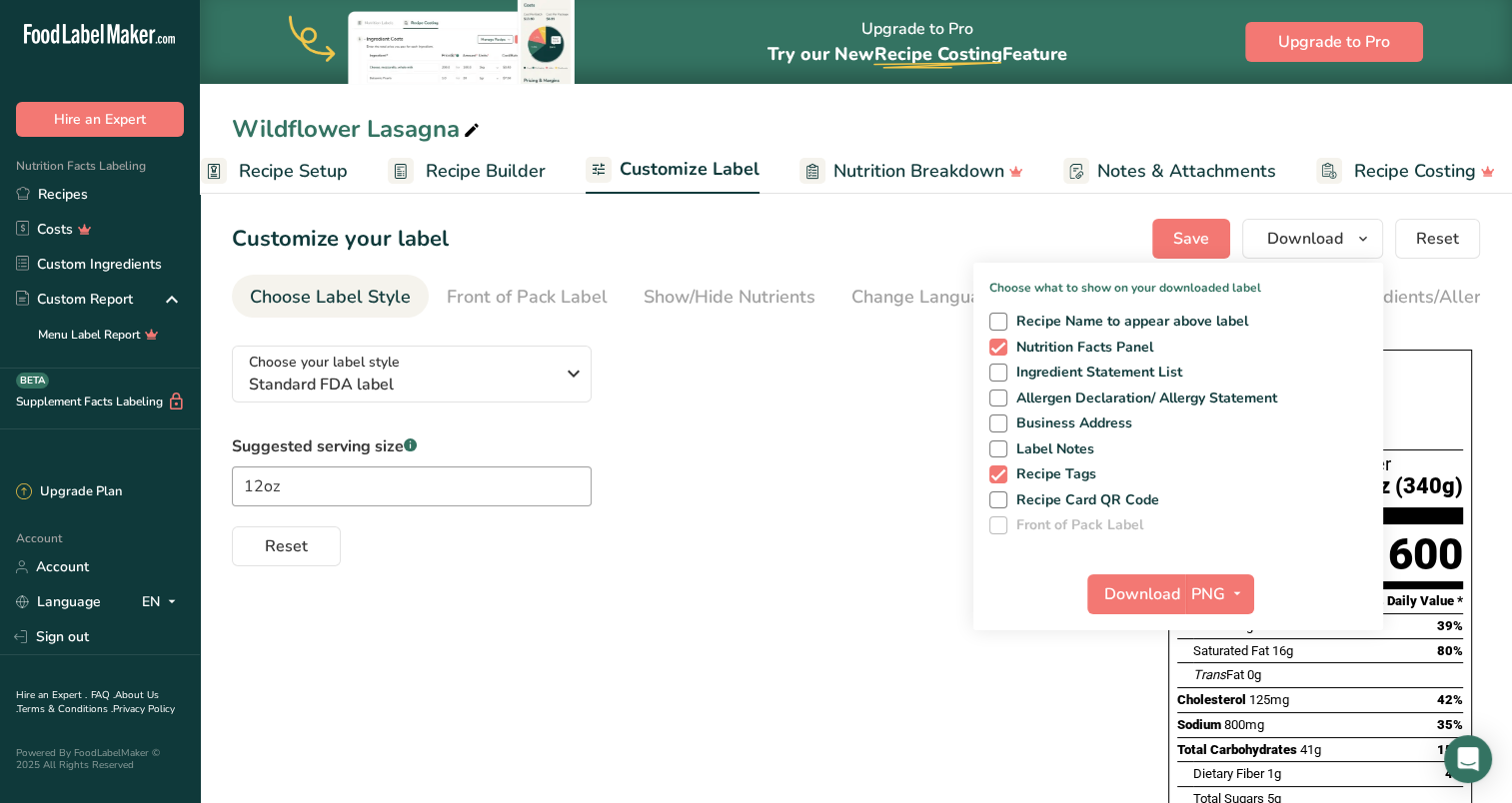click on "Recipe Tags" at bounding box center [1052, 474] 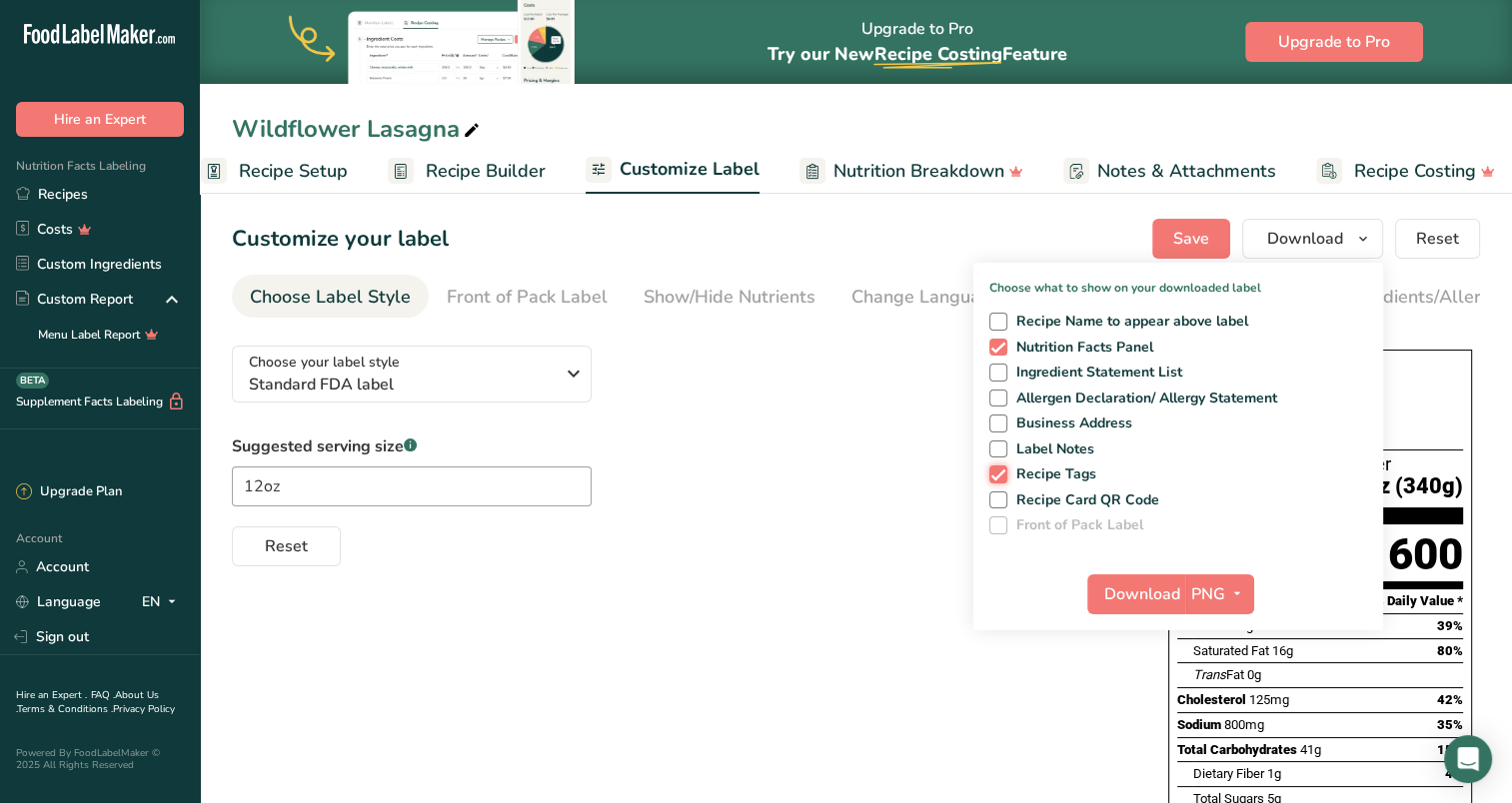 click on "Recipe Tags" at bounding box center [995, 473] 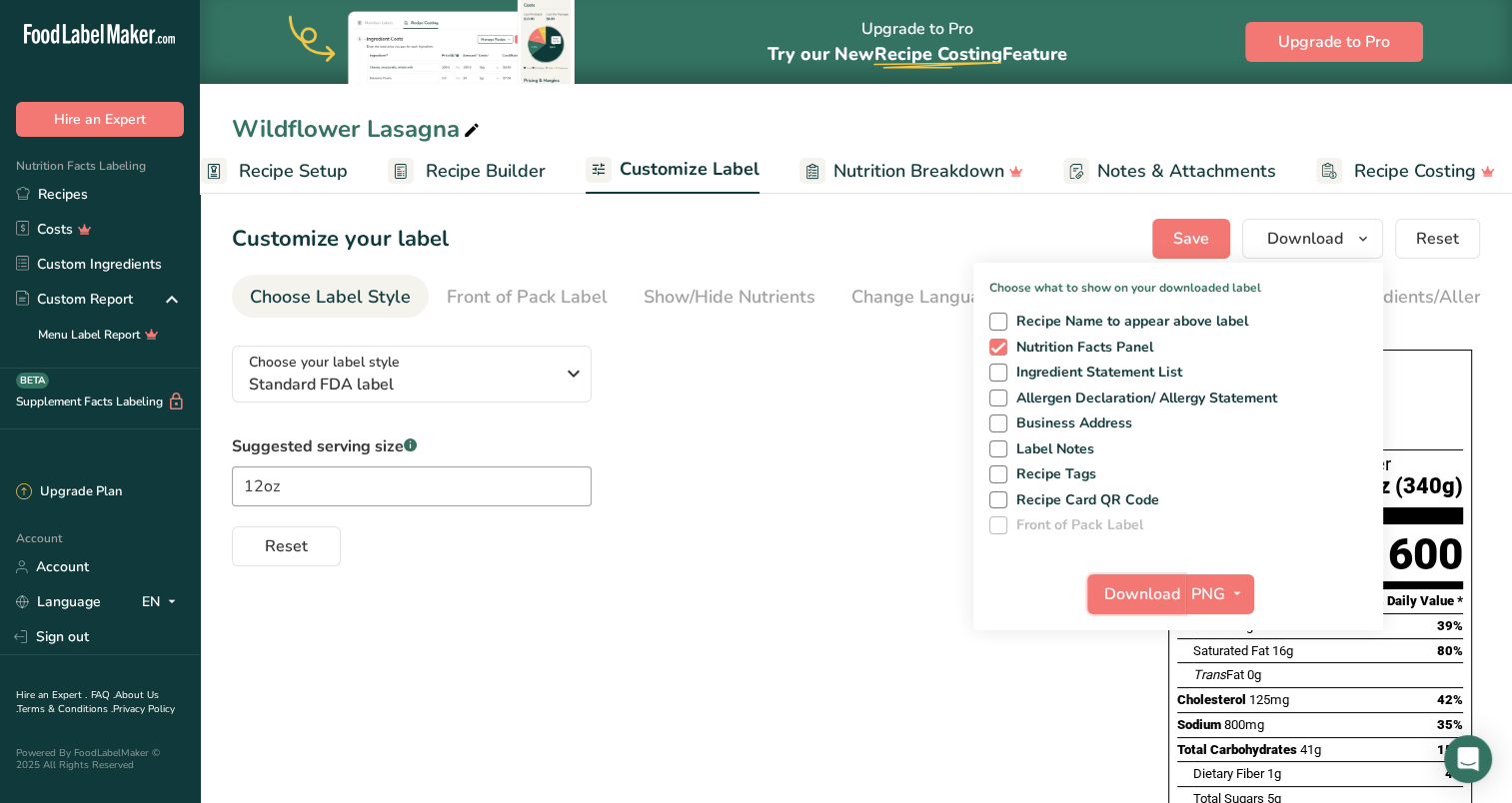 click on "Download" at bounding box center [1142, 594] 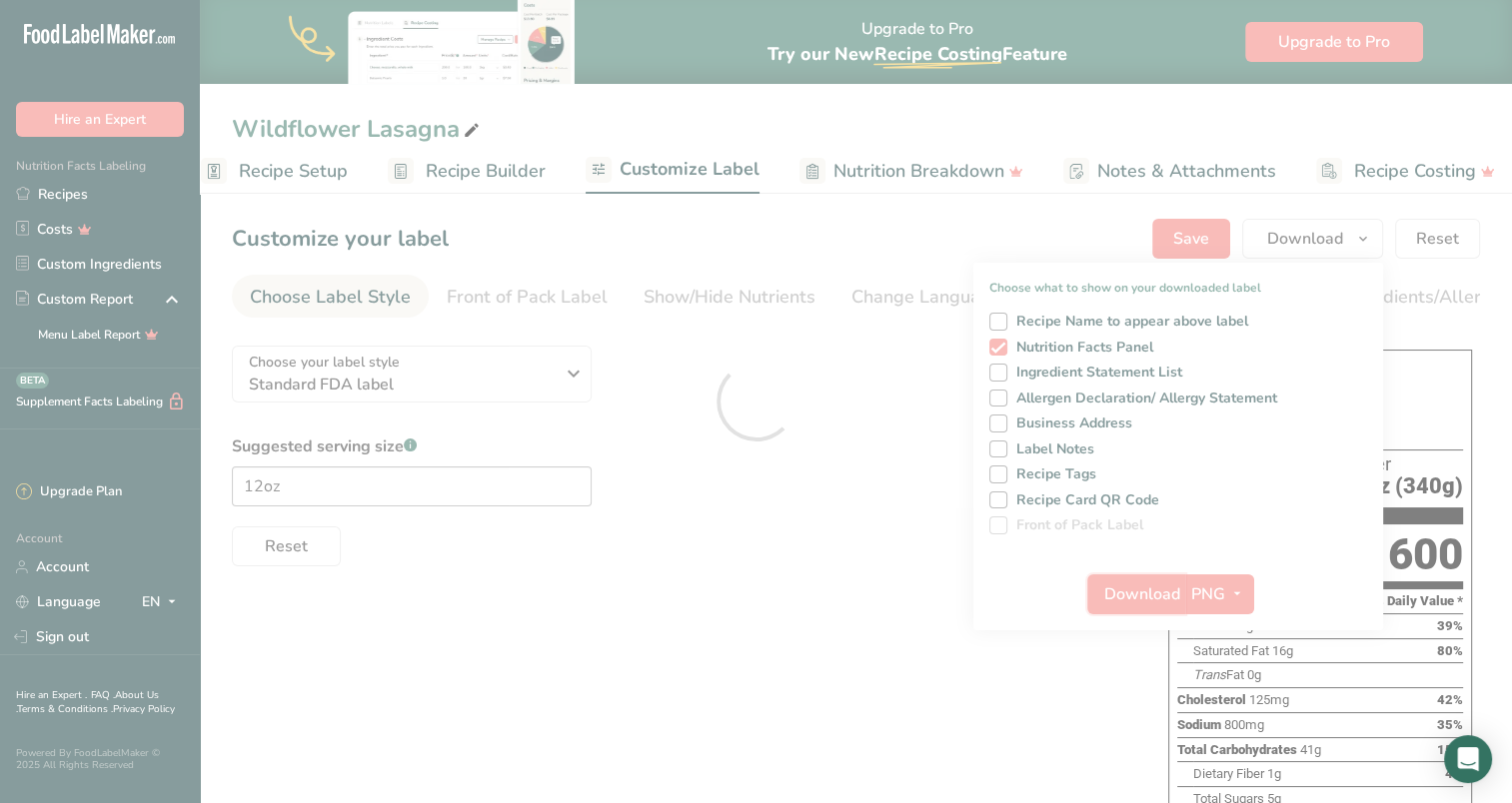scroll, scrollTop: 0, scrollLeft: 0, axis: both 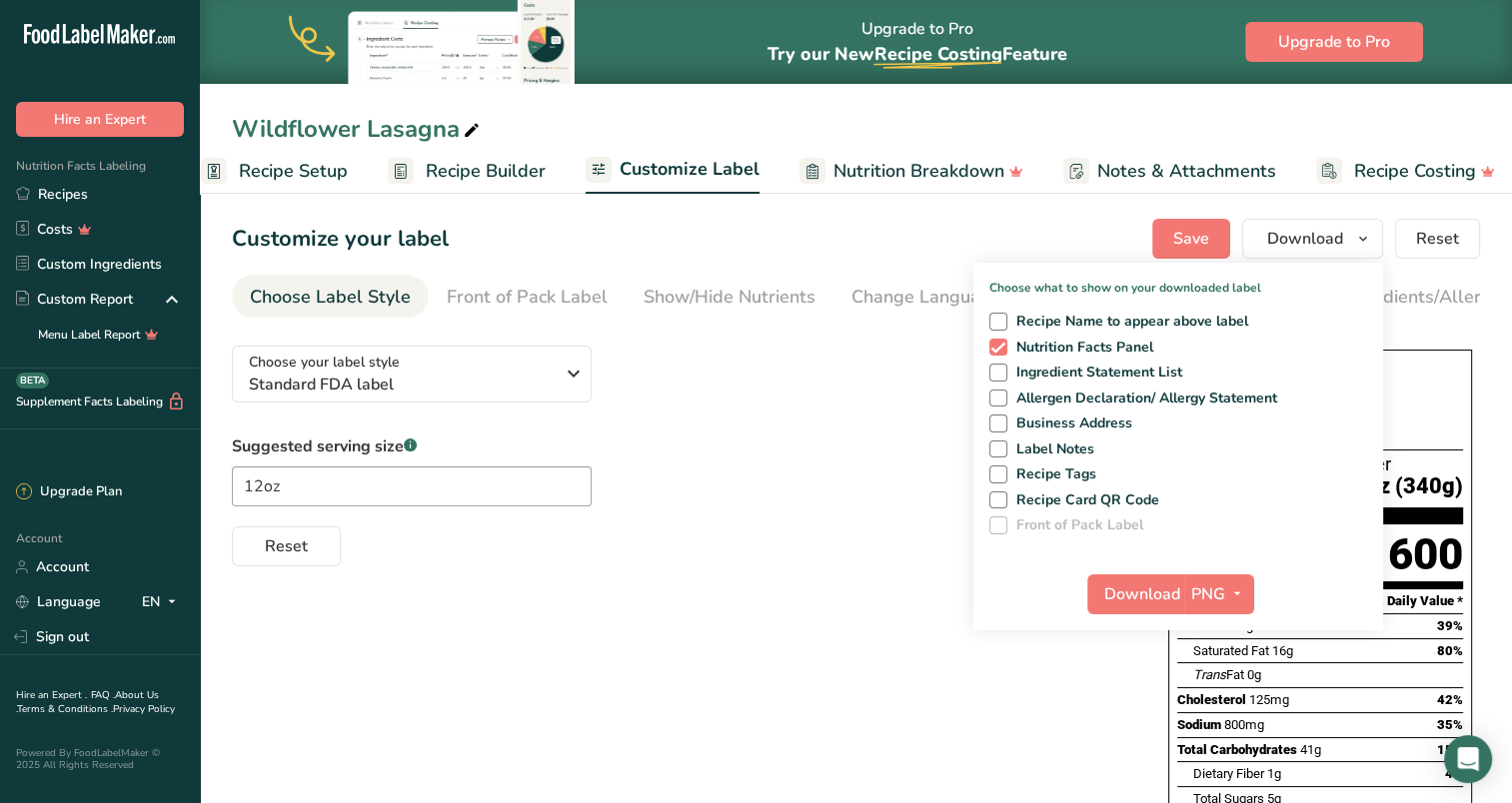 click on "Choose your label style
Standard FDA label
USA (FDA)
Standard FDA label
Tabular FDA label
Linear FDA label
Simplified FDA label
Dual Column FDA label (Per Serving/Per Container)
Dual Column FDA label (As Sold/As Prepared)
Aggregate Standard FDA label
Standard FDA label with Micronutrients listed side-by-side
UK (FSA)
UK Mandatory Label "Back of Pack"
UK Traffic Light Label  "Front of Pack"
Canadian (CFIA)
Canadian Standard label
Canadian Dual Column label" at bounding box center (855, 819) 